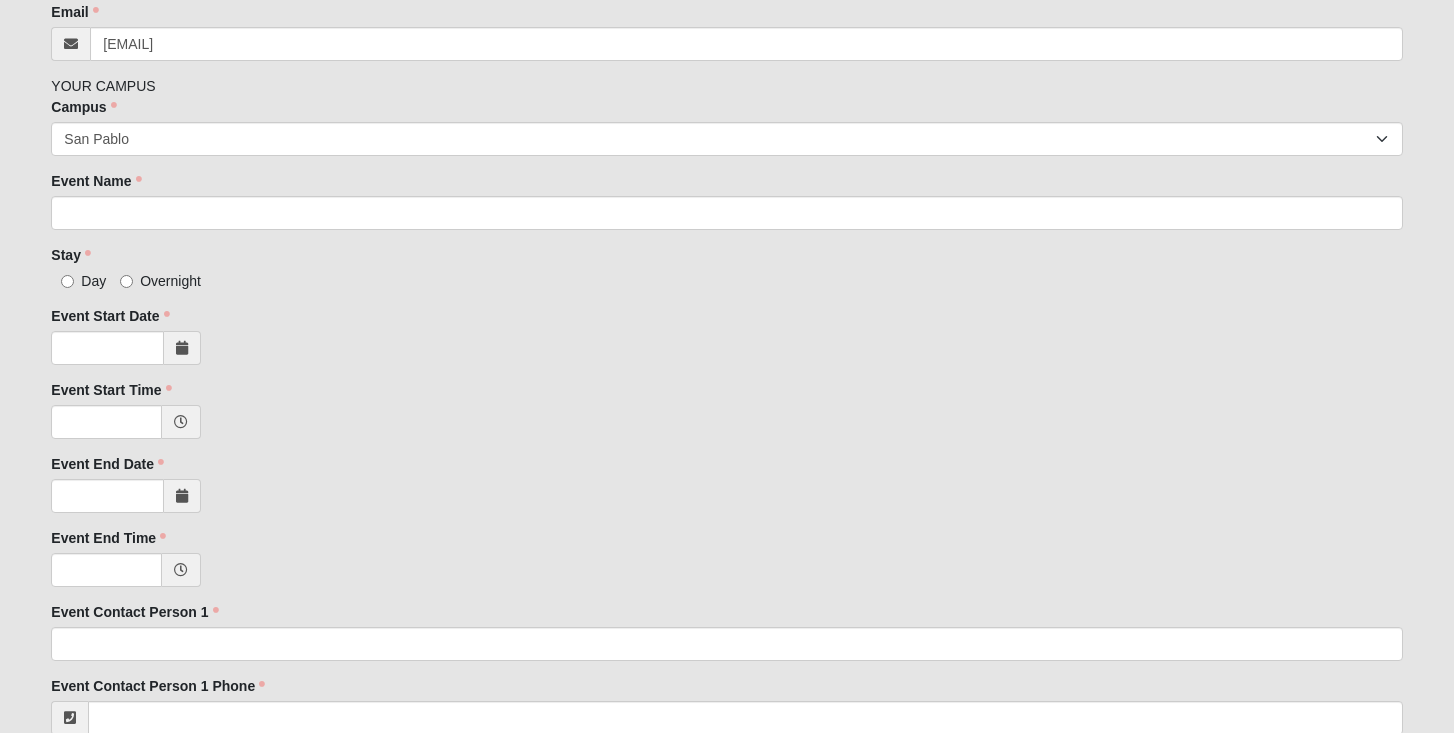 scroll, scrollTop: 383, scrollLeft: 0, axis: vertical 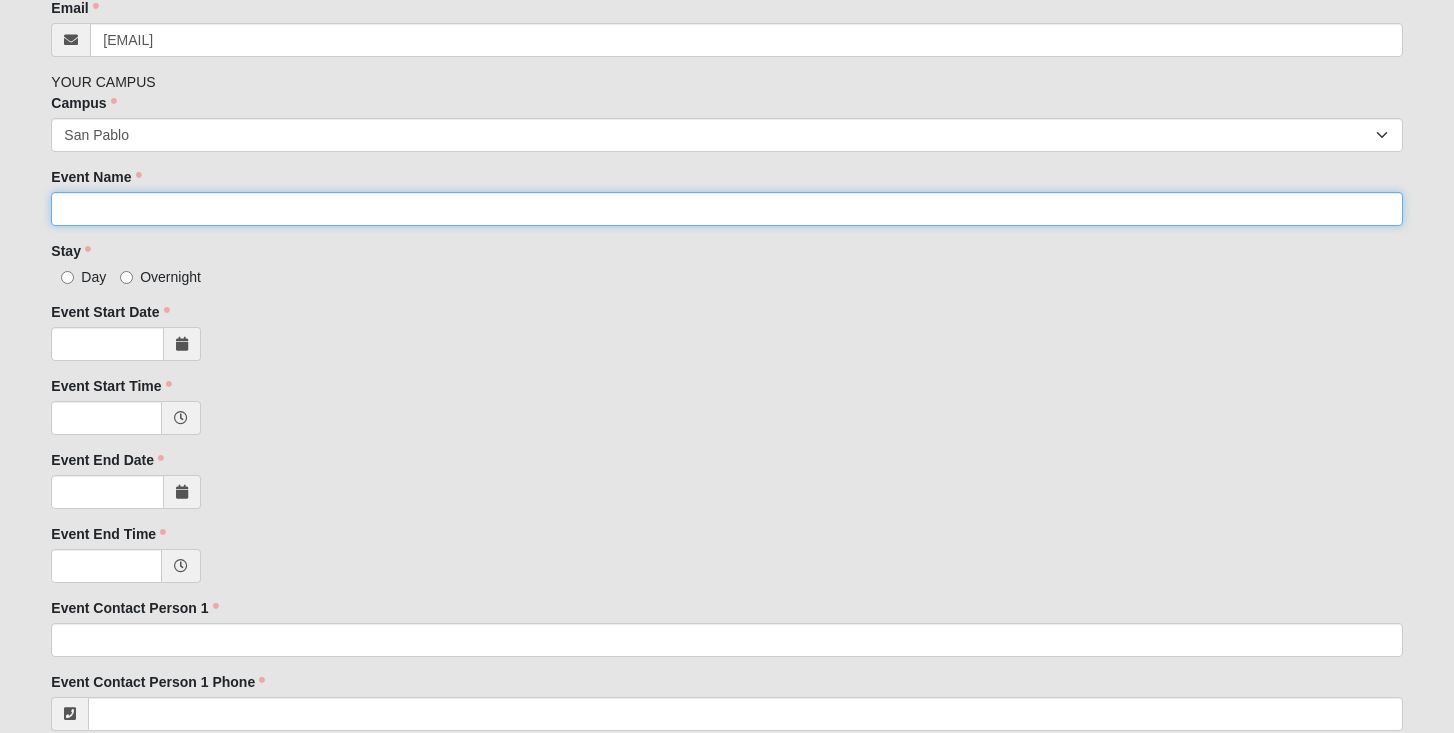 click on "Event Name" at bounding box center [726, 209] 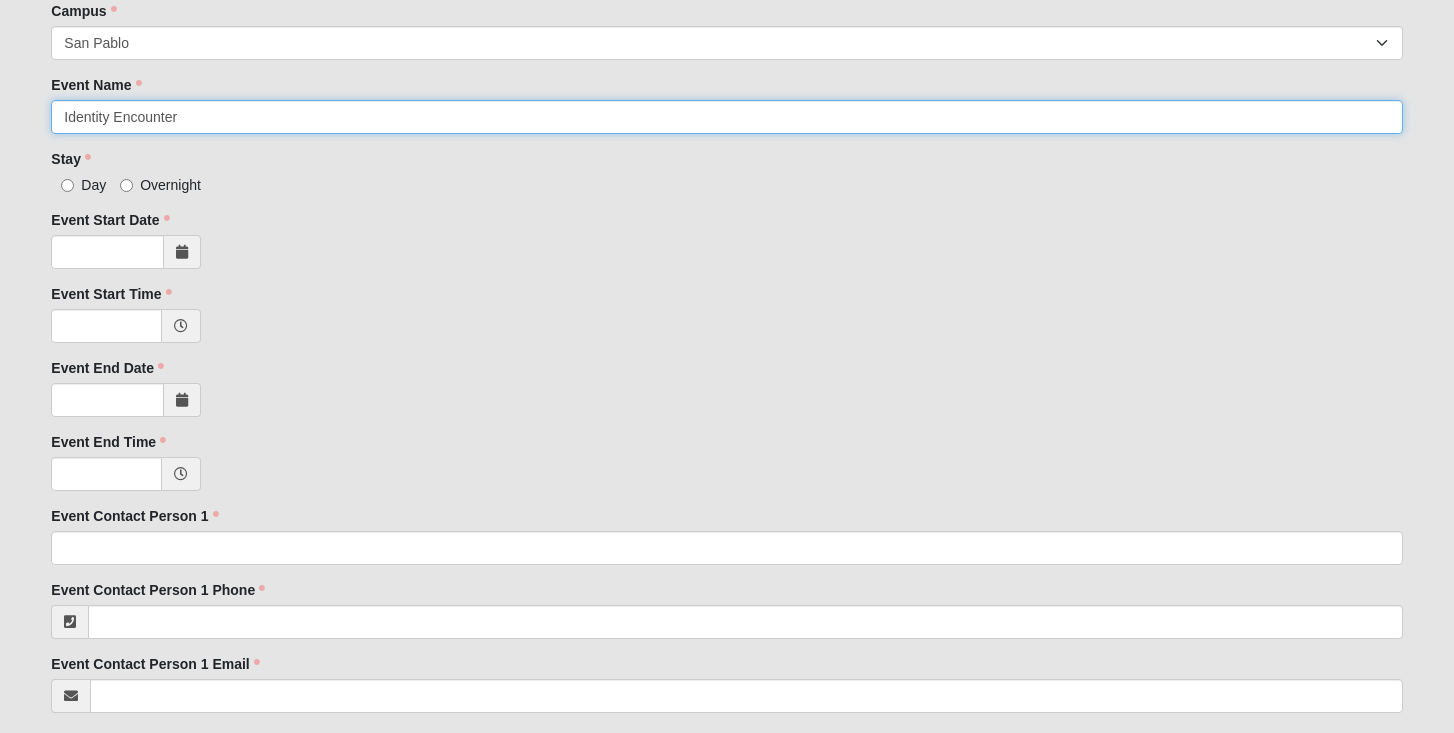 scroll, scrollTop: 491, scrollLeft: 0, axis: vertical 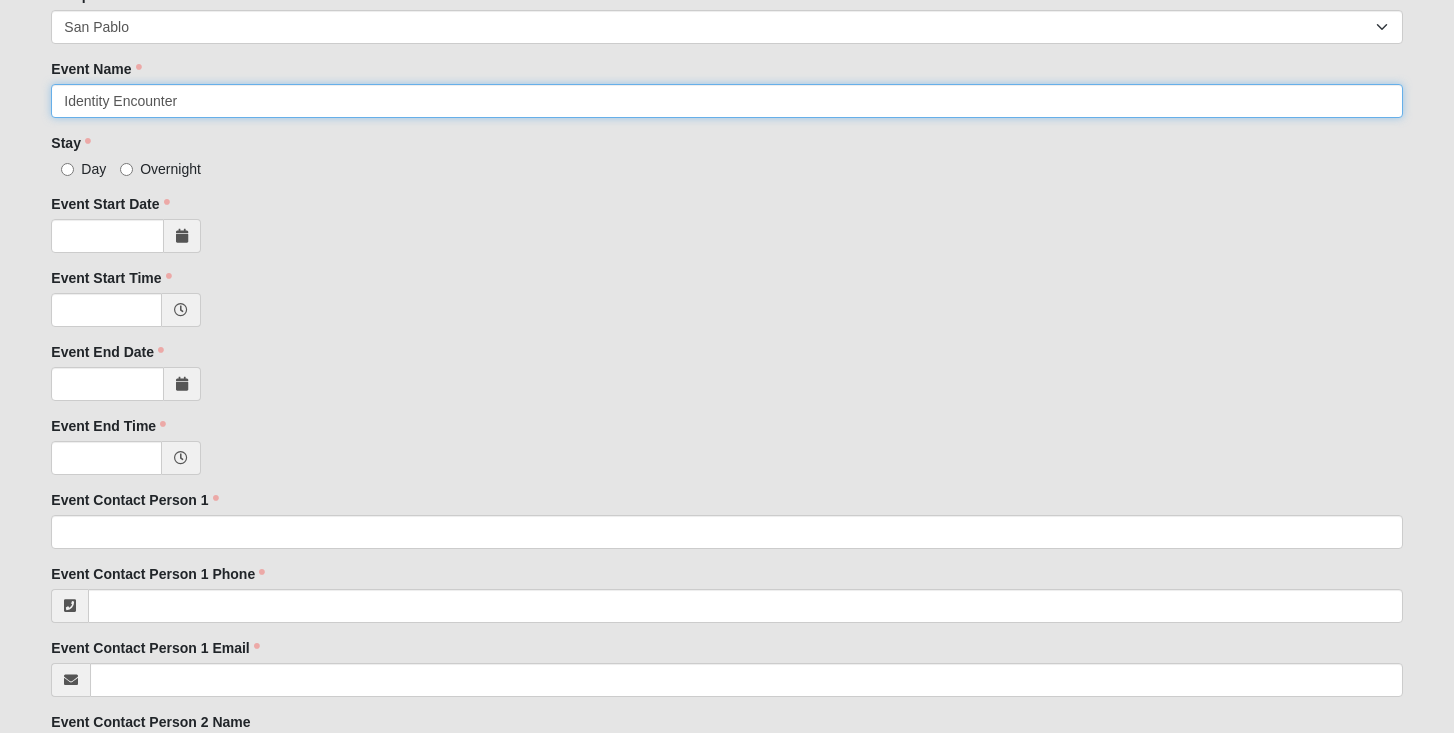 type on "Identity Encounter" 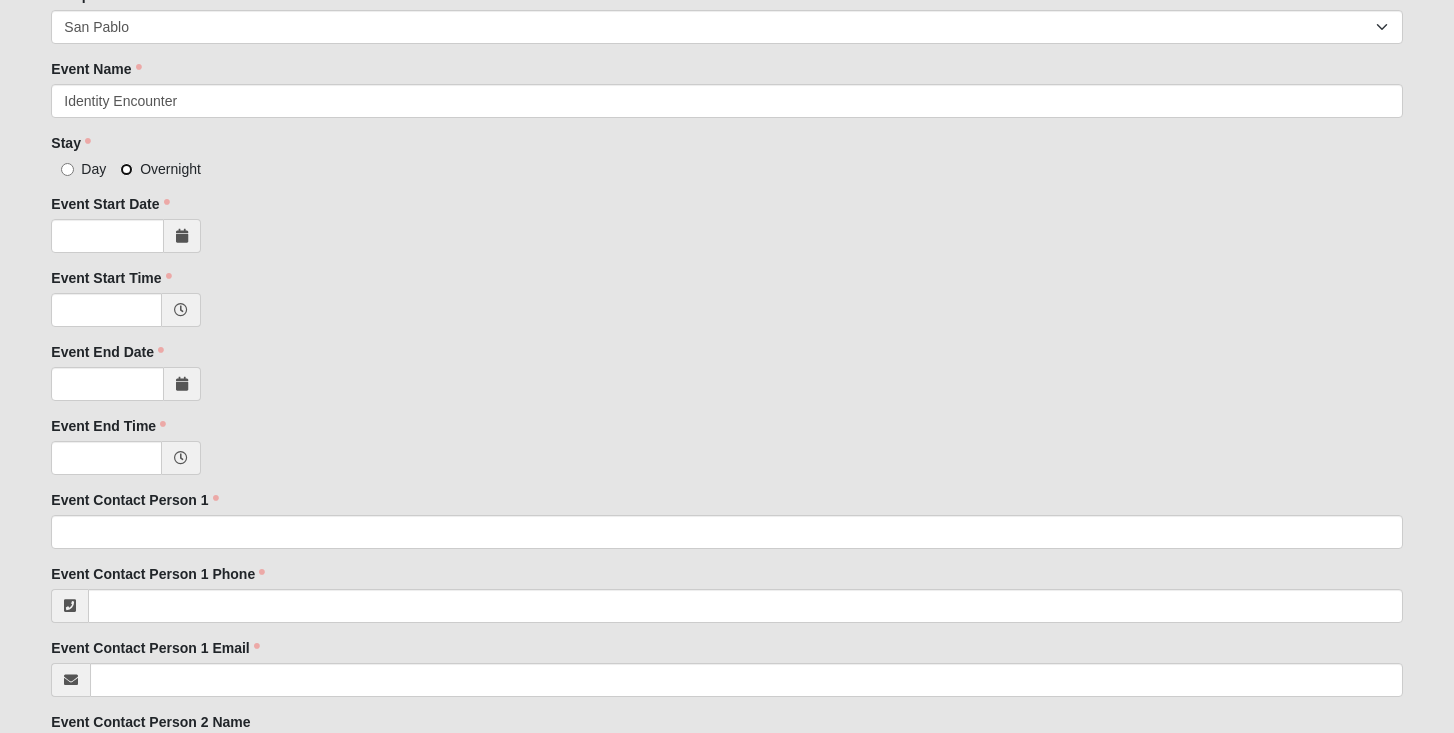 click on "Overnight" at bounding box center (126, 169) 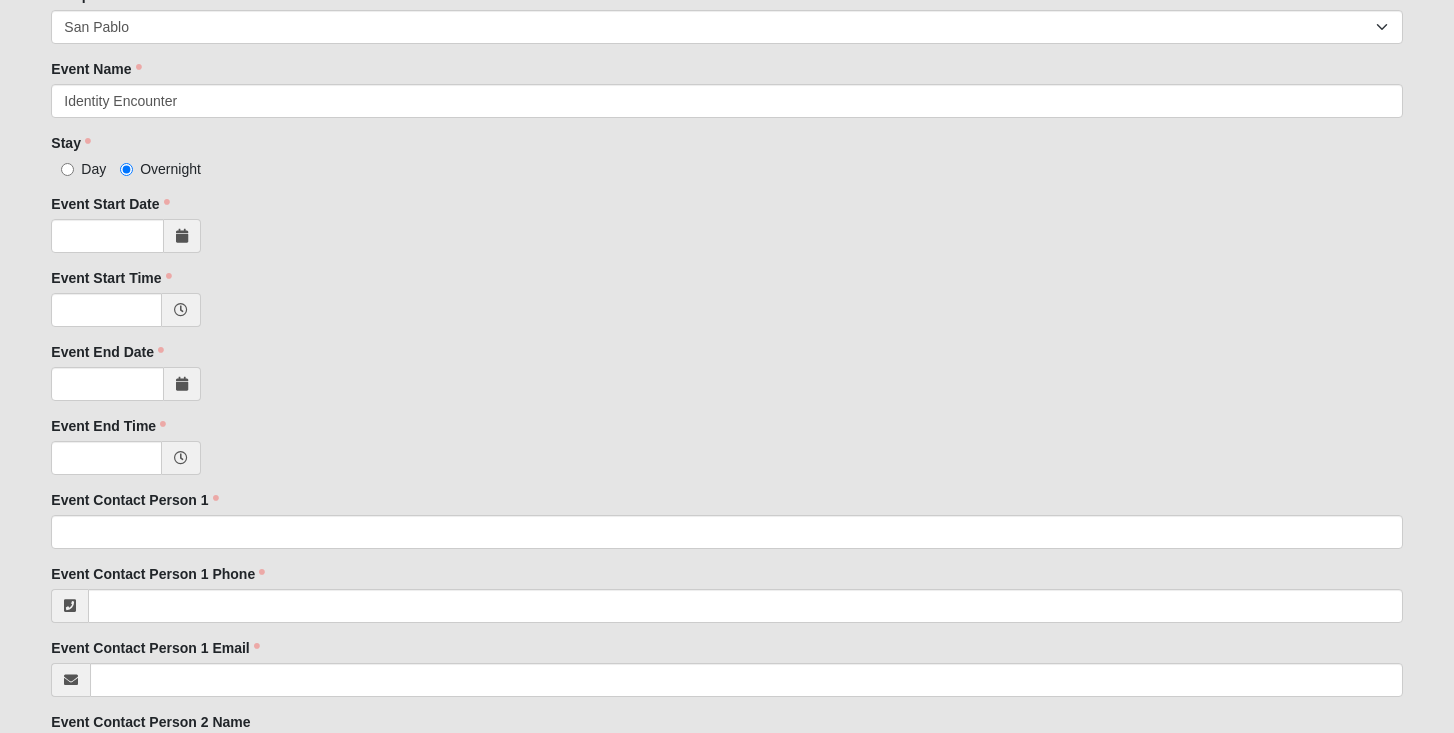 click at bounding box center [182, 236] 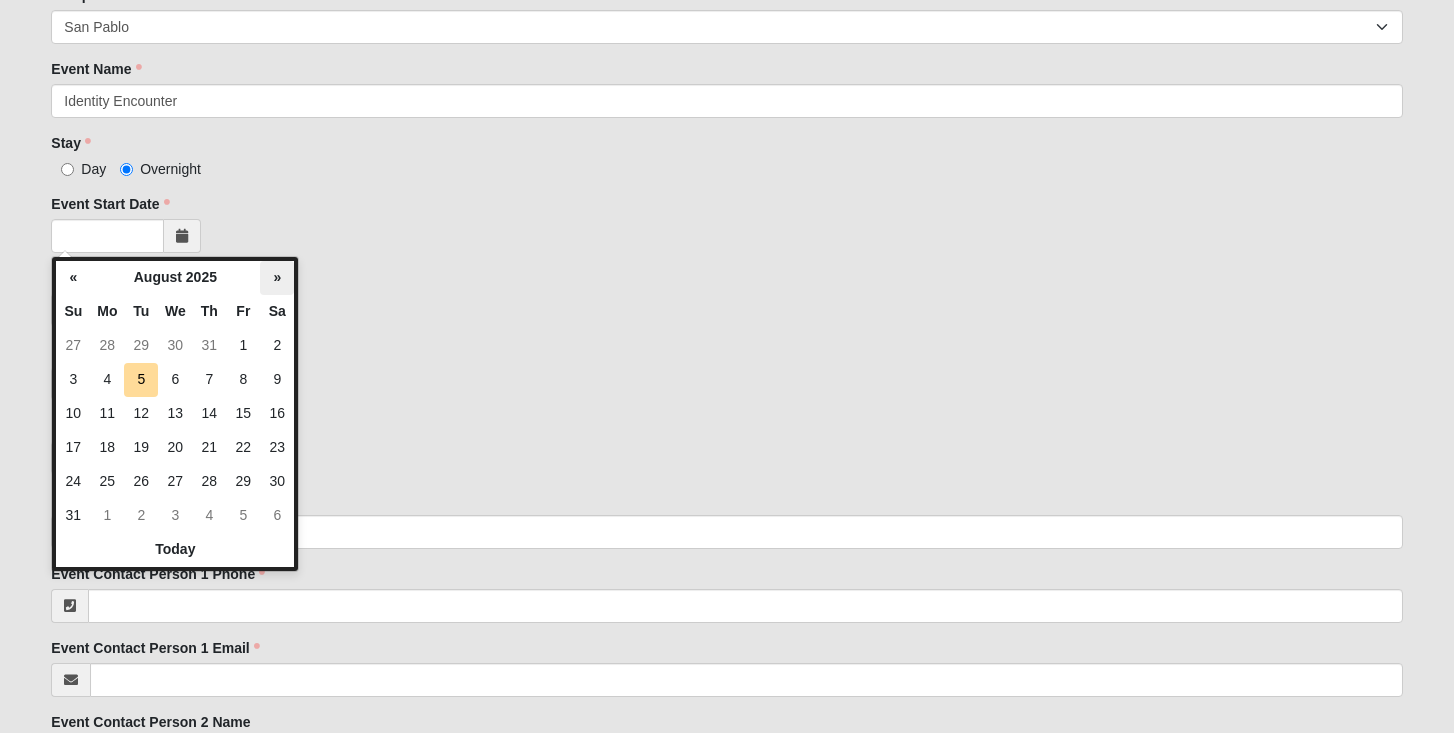click on "»" at bounding box center (277, 278) 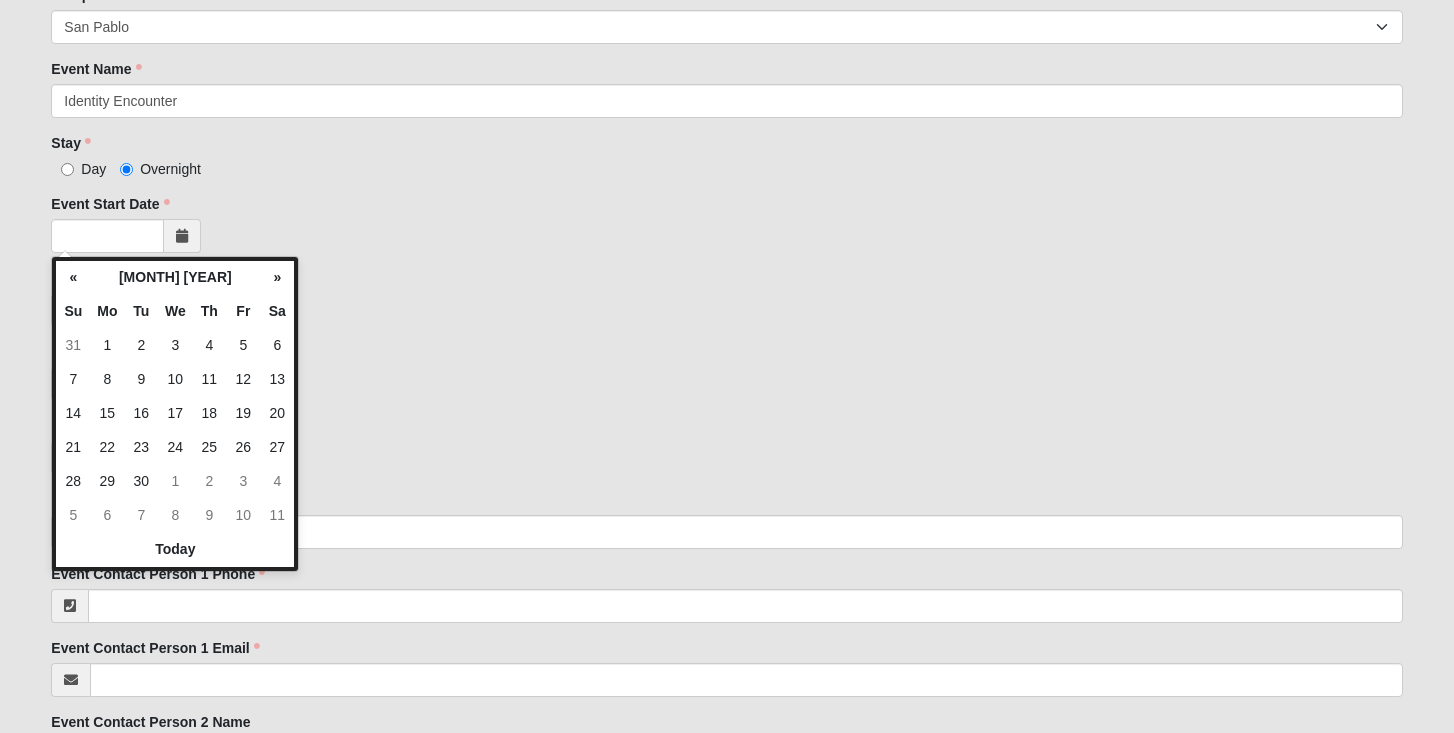 click on "»" at bounding box center [277, 278] 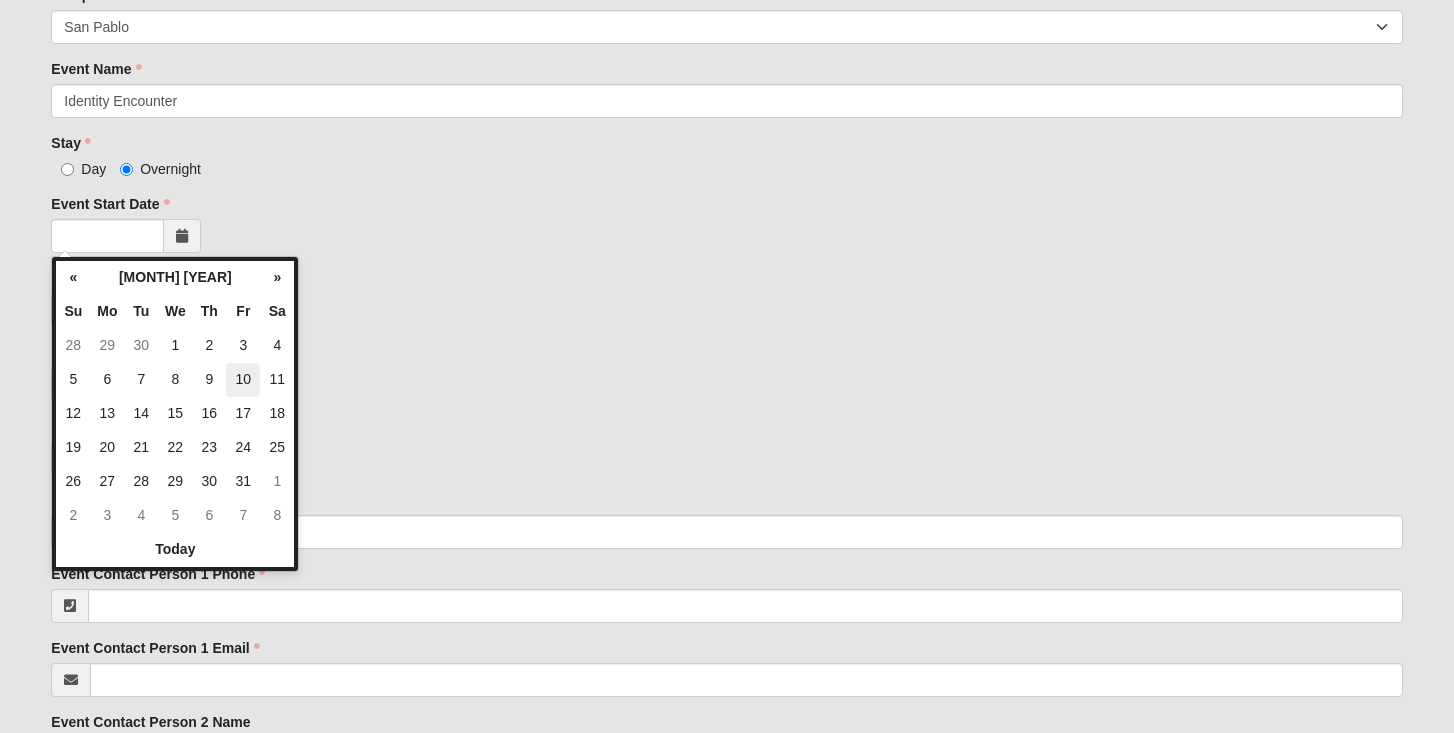 click on "10" at bounding box center (243, 380) 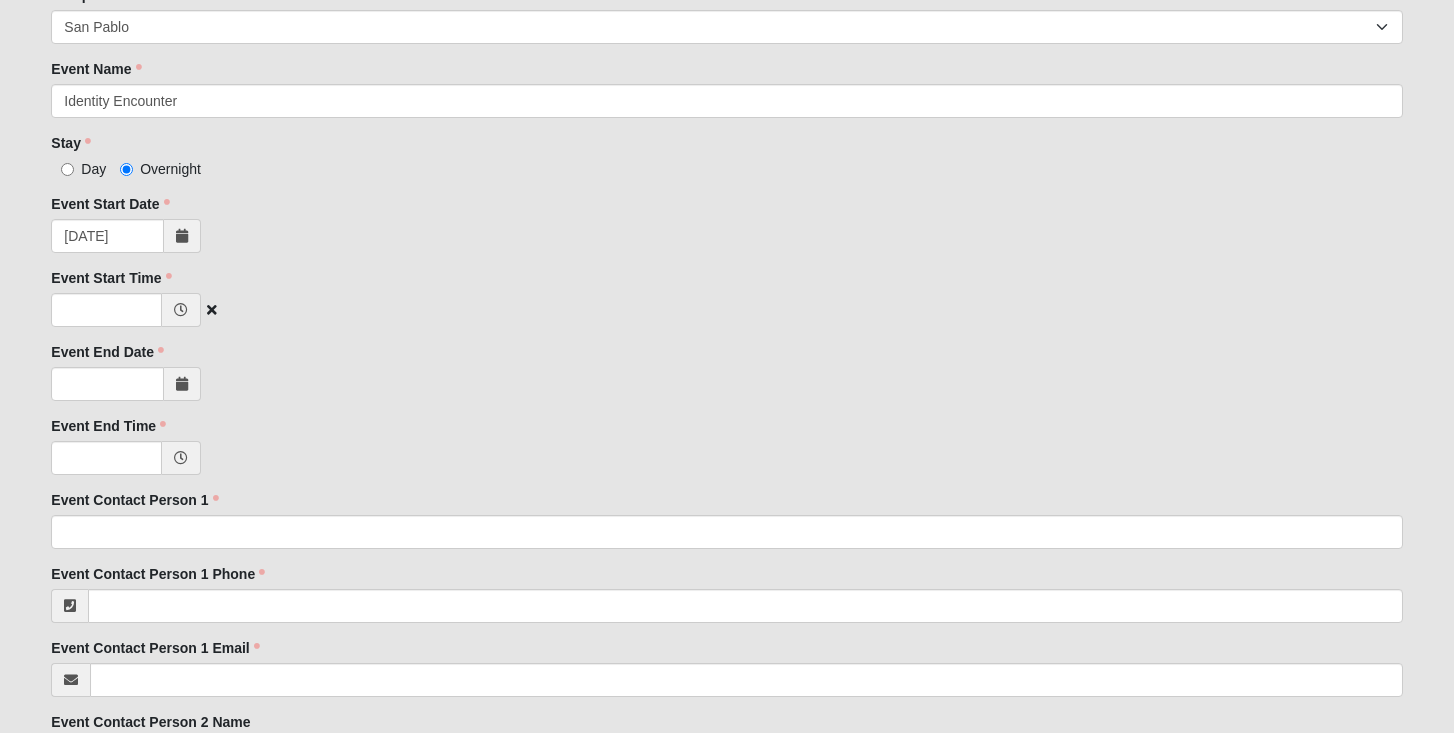 click at bounding box center [181, 310] 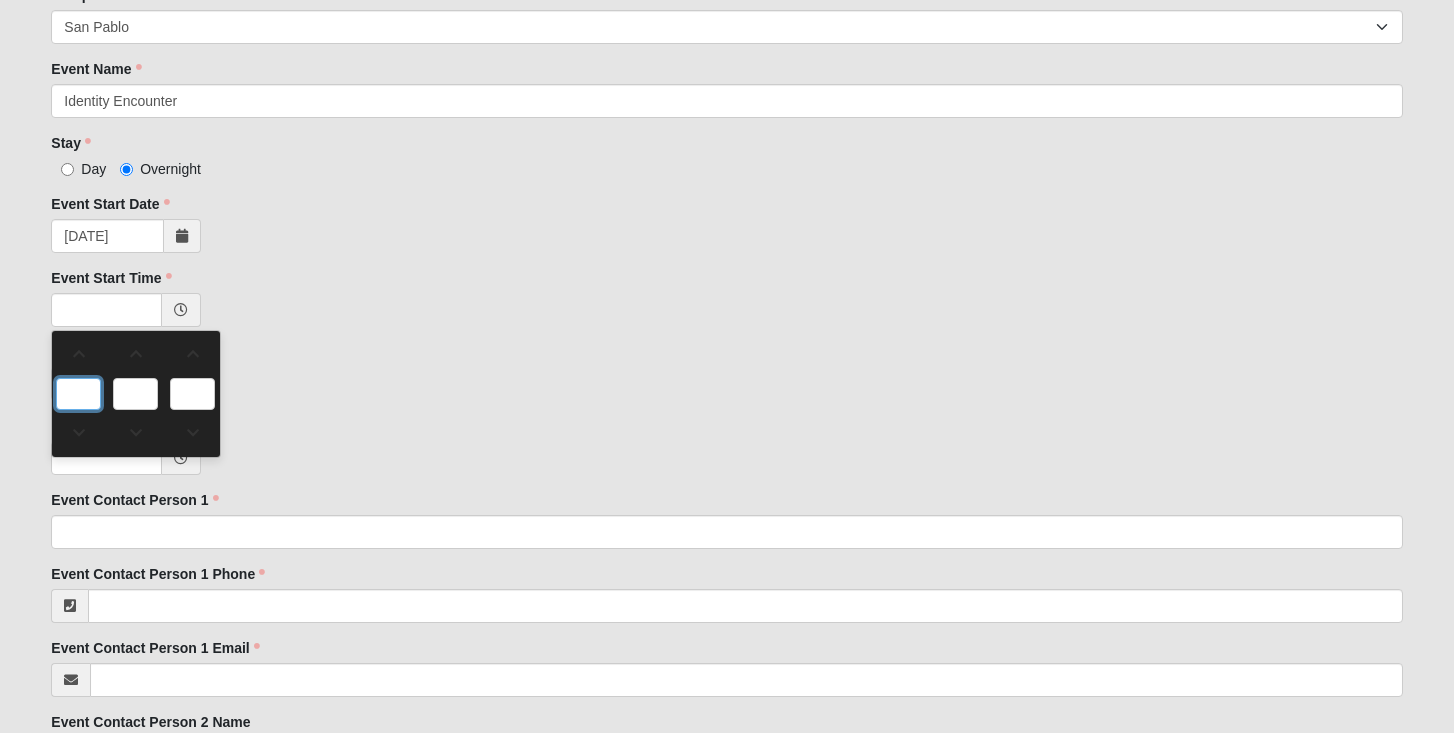 click at bounding box center (78, 394) 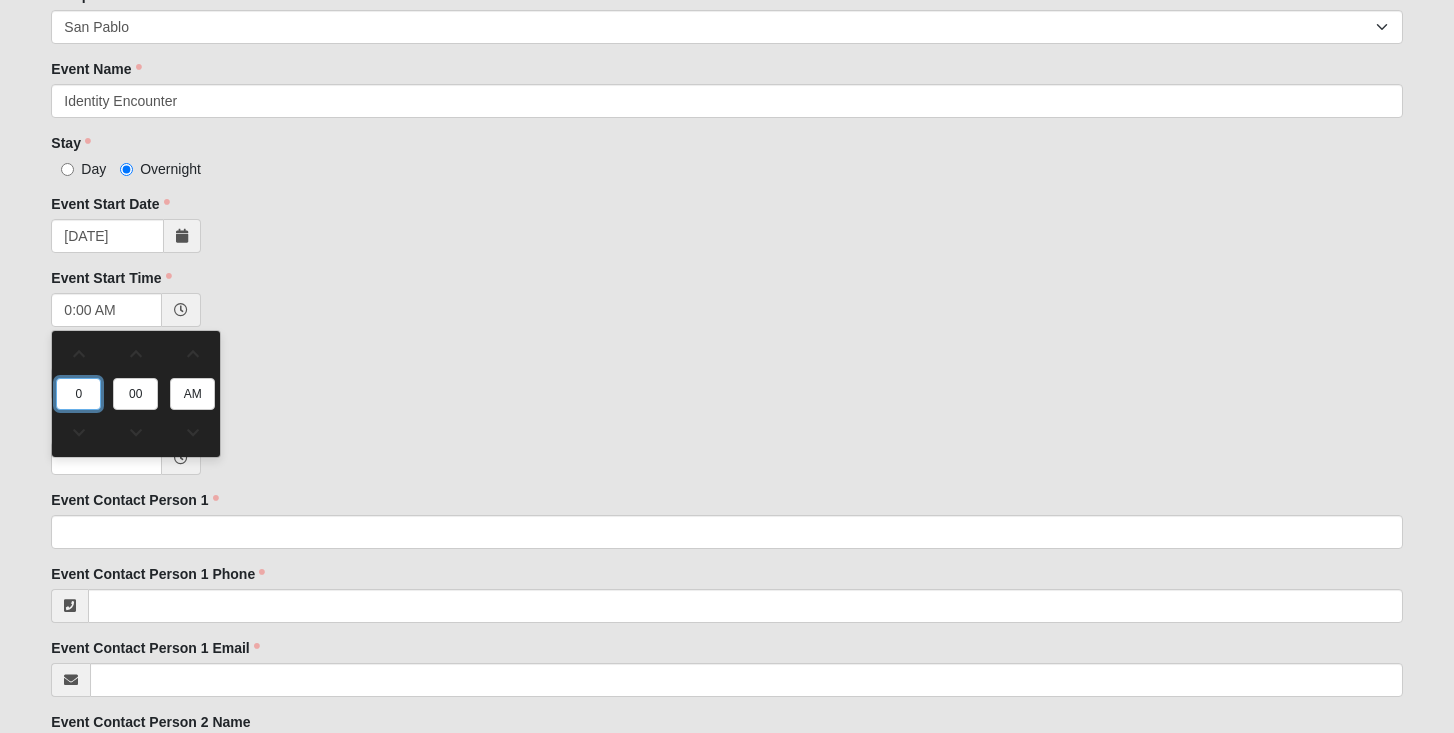 type on "4" 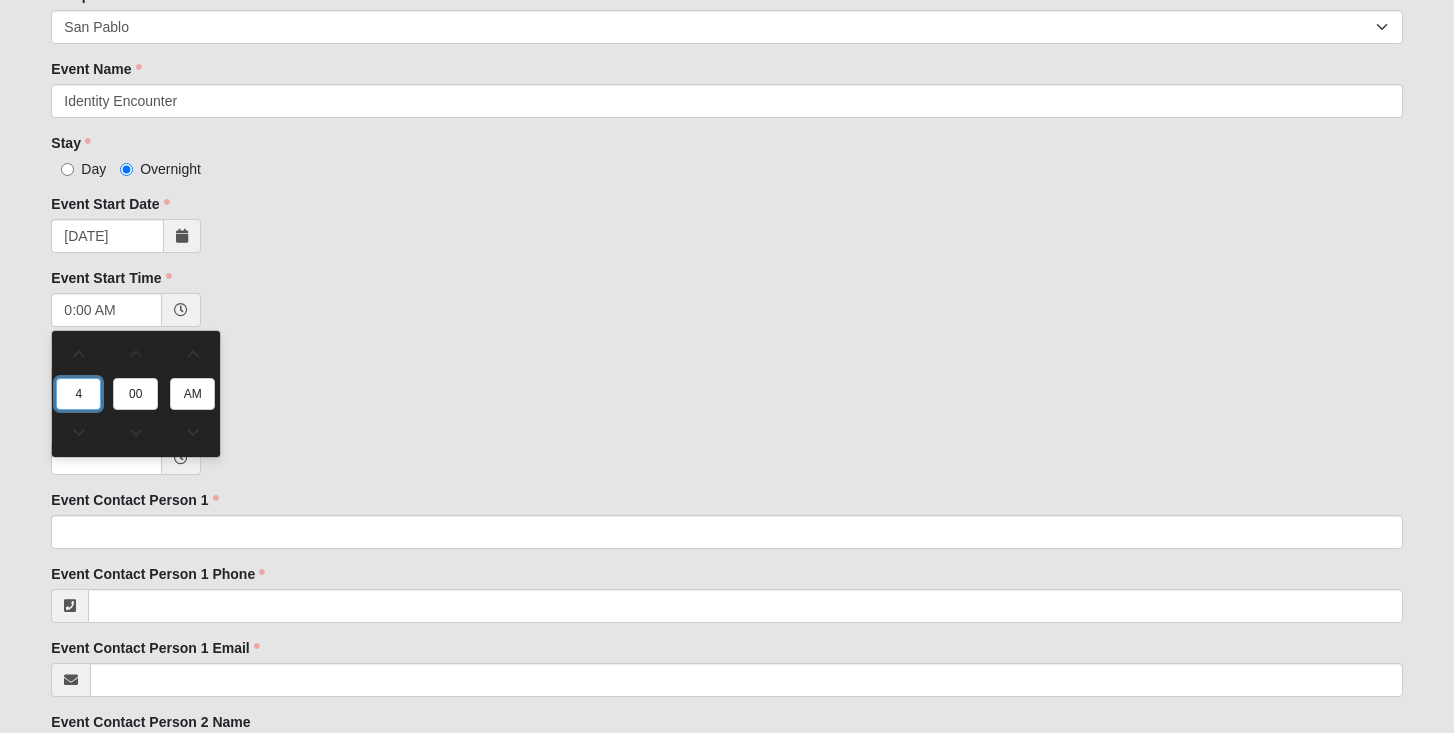 type on "[TIME] AM" 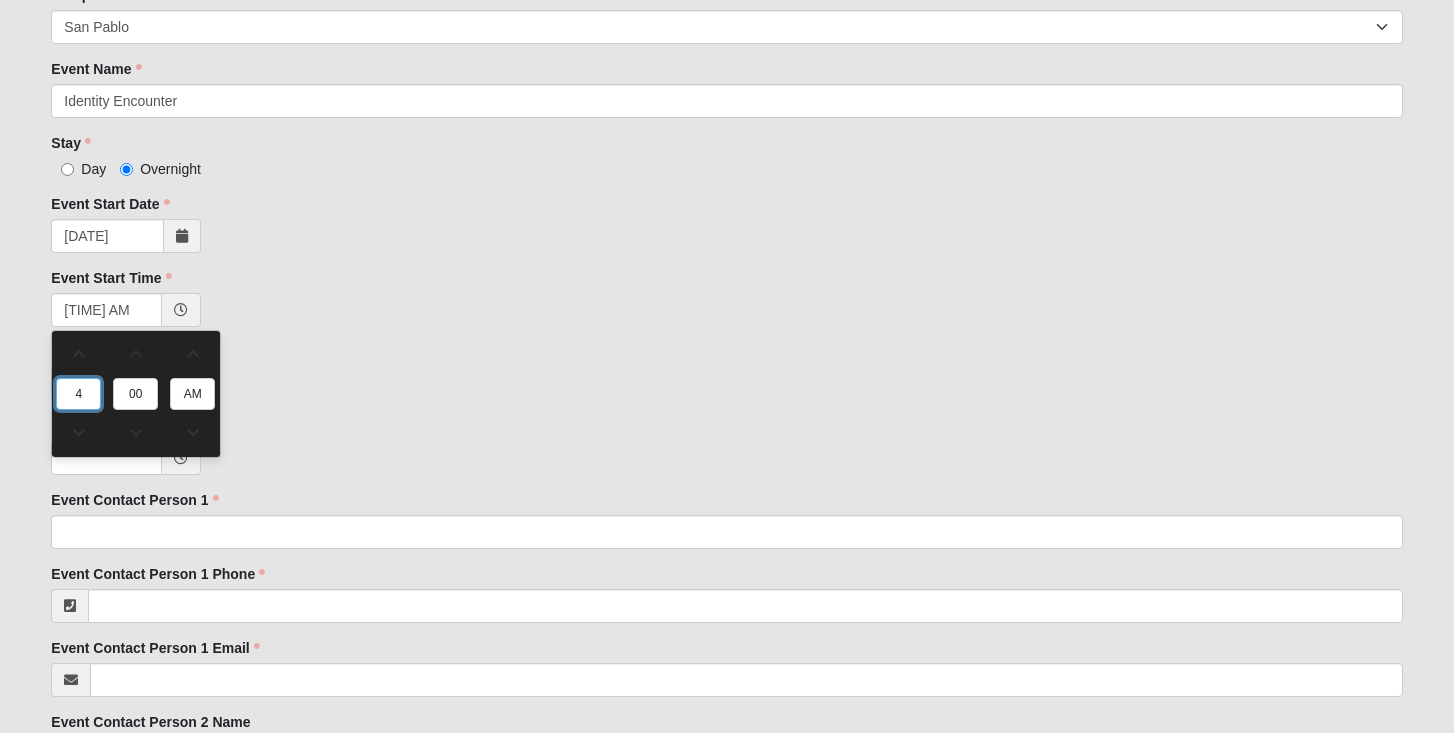 type on "4" 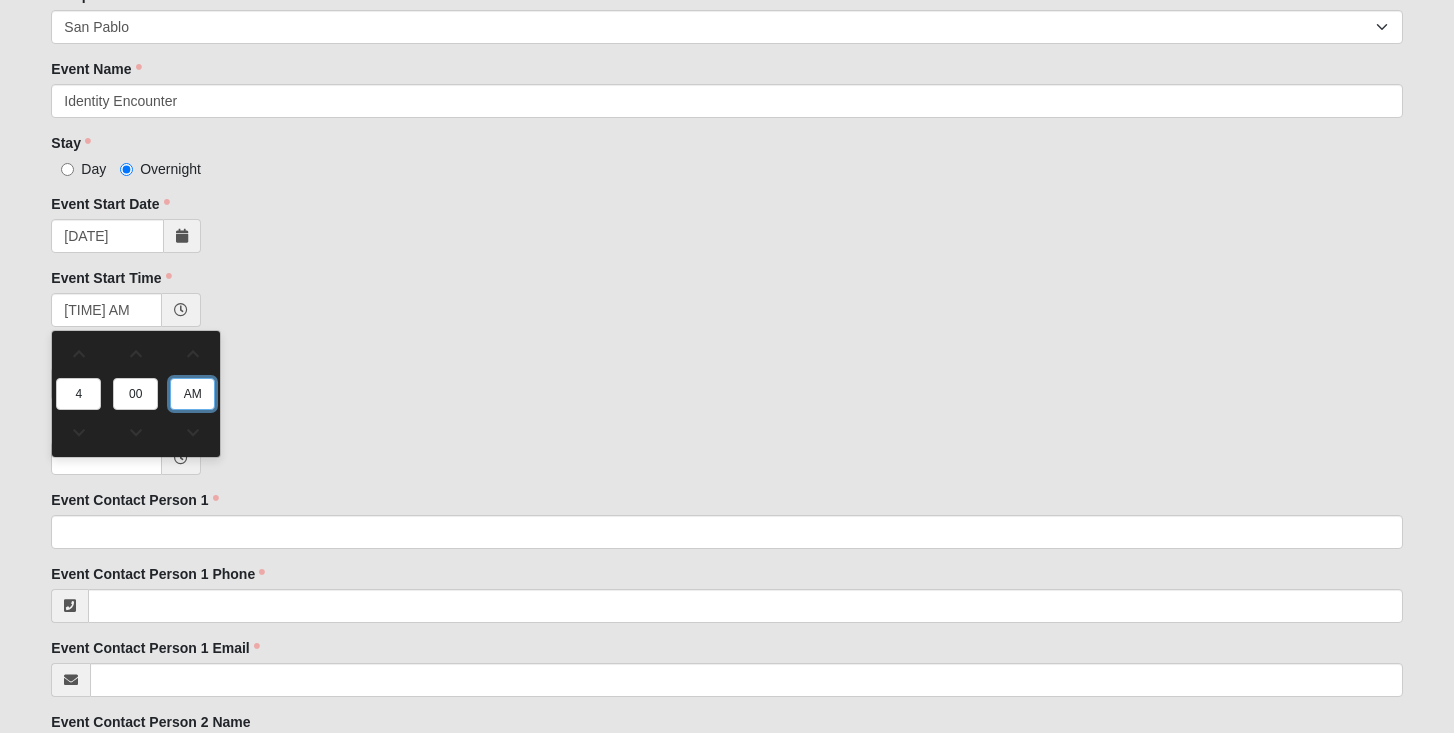 click on "AM" at bounding box center (192, 394) 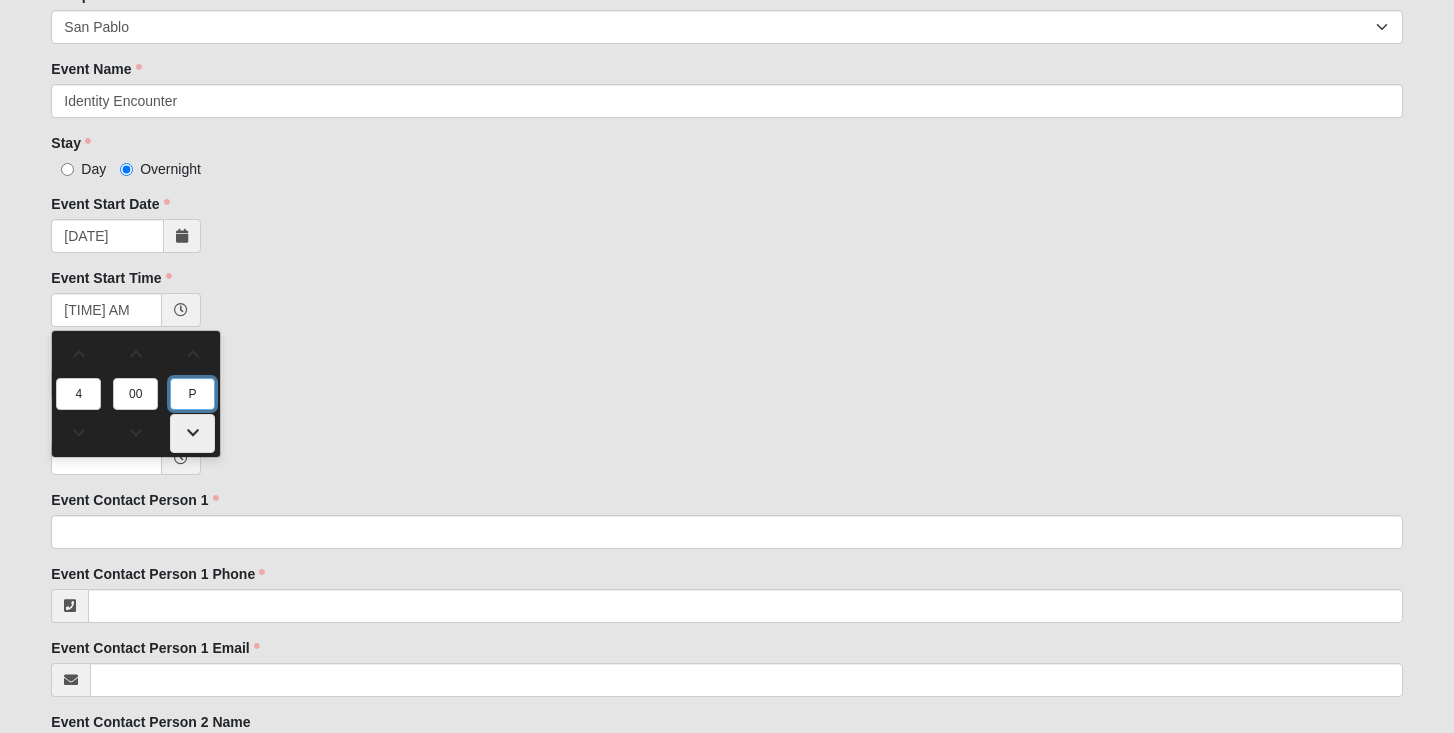 type on "PM" 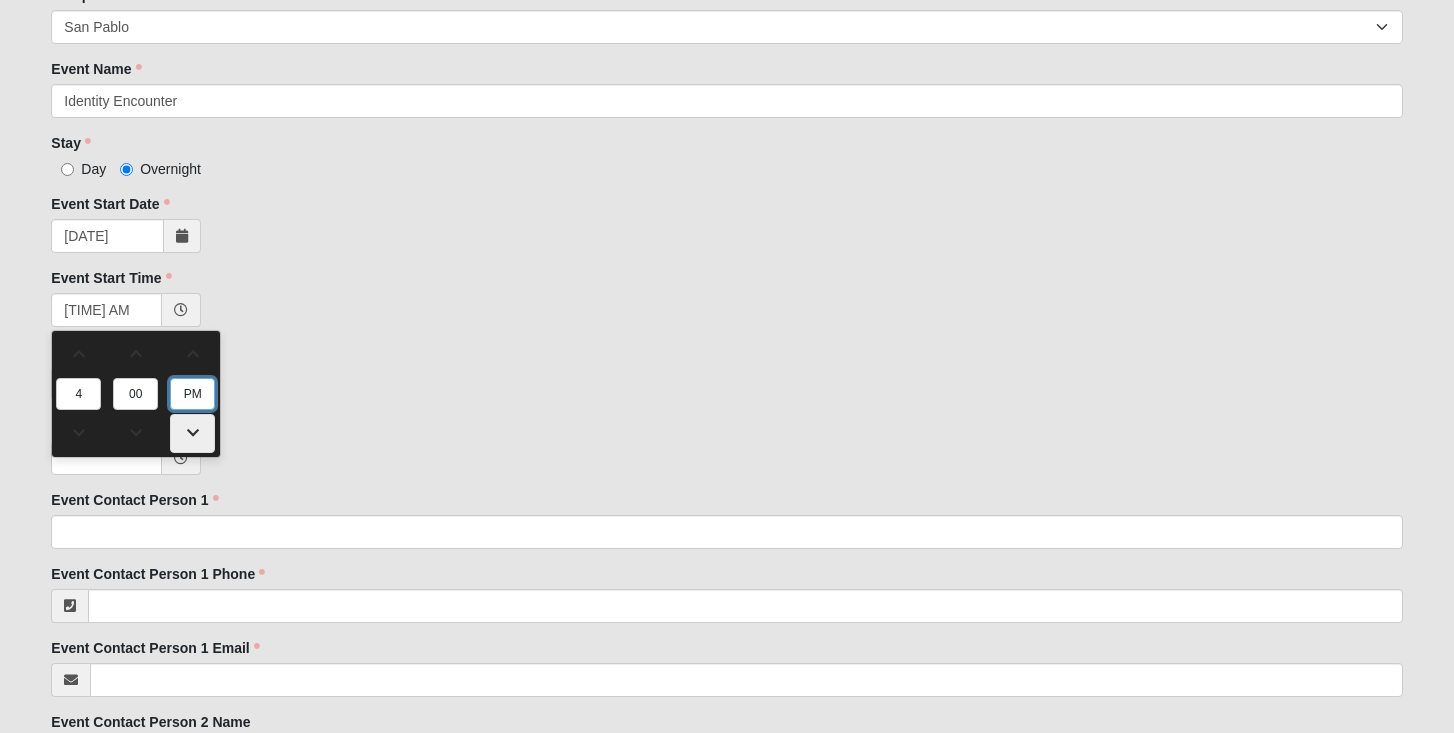 type on "4:00 PM" 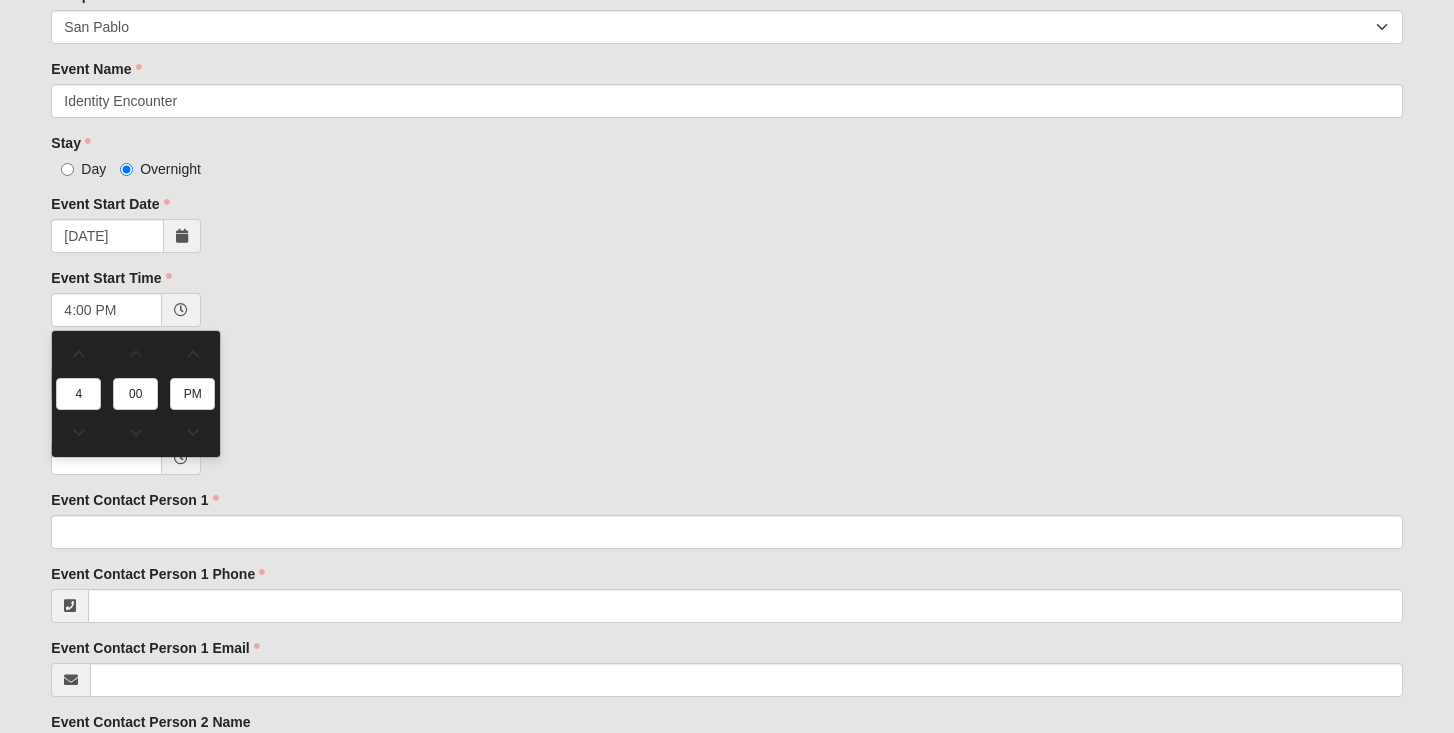 click on "Family Member to Register
Yes
No
First Name
Jessie
First Name is required.
Last Name
Gray
Last Name is required.
Mobile
(864) 991-9703
Mobile is required.
Email
jessie.gray@coe22.com
Email address is not valid
Email is required.
YOUR CAMPUS
Campus
Arlington
Baymeadows
Eleven22 Online
Fleming Island
Jesup
Mandarin
North Jax
Orange Park
Outpost
Palatka (Coming Soon)
Ponte Vedra
San Pablo
St.Johns
St. Augustine (Coming Soon)
Wildlight
NONE" at bounding box center (726, 723) 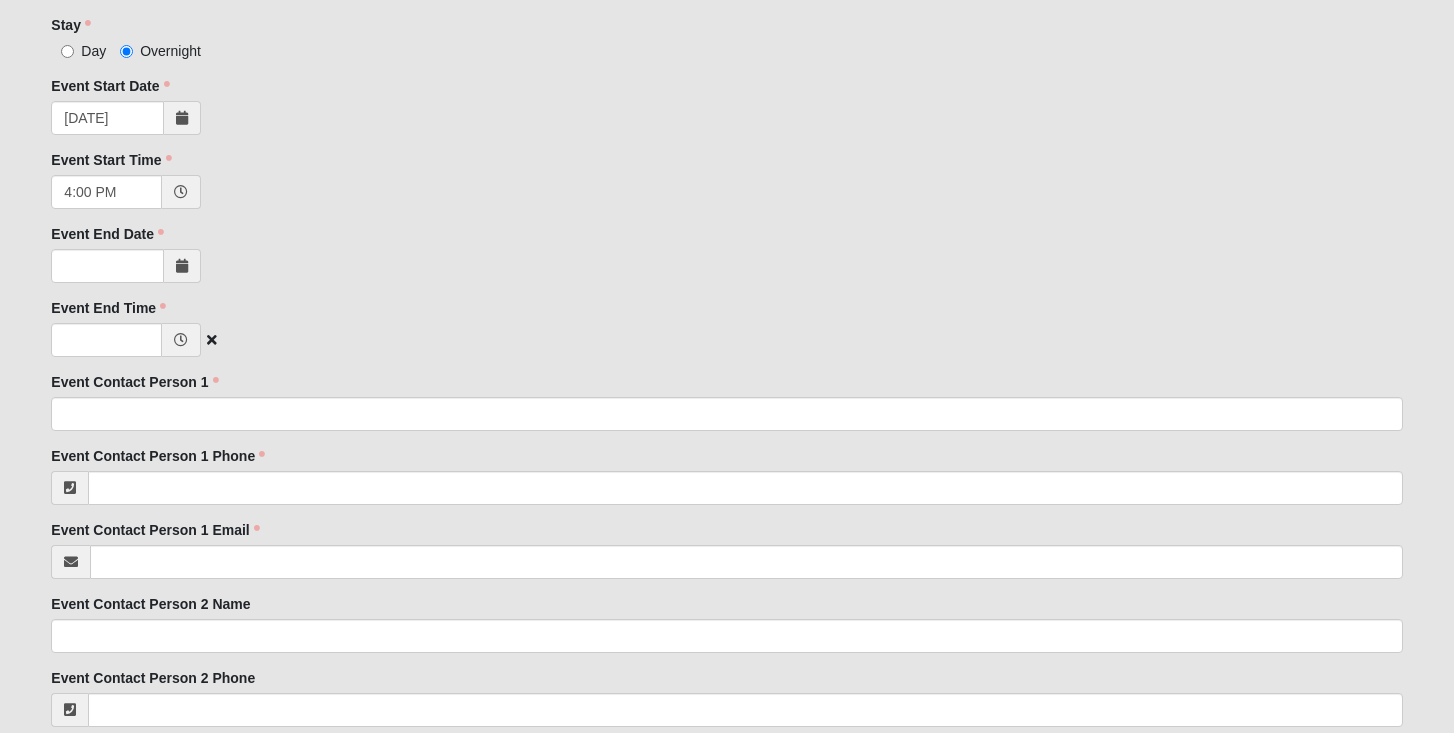 scroll, scrollTop: 632, scrollLeft: 0, axis: vertical 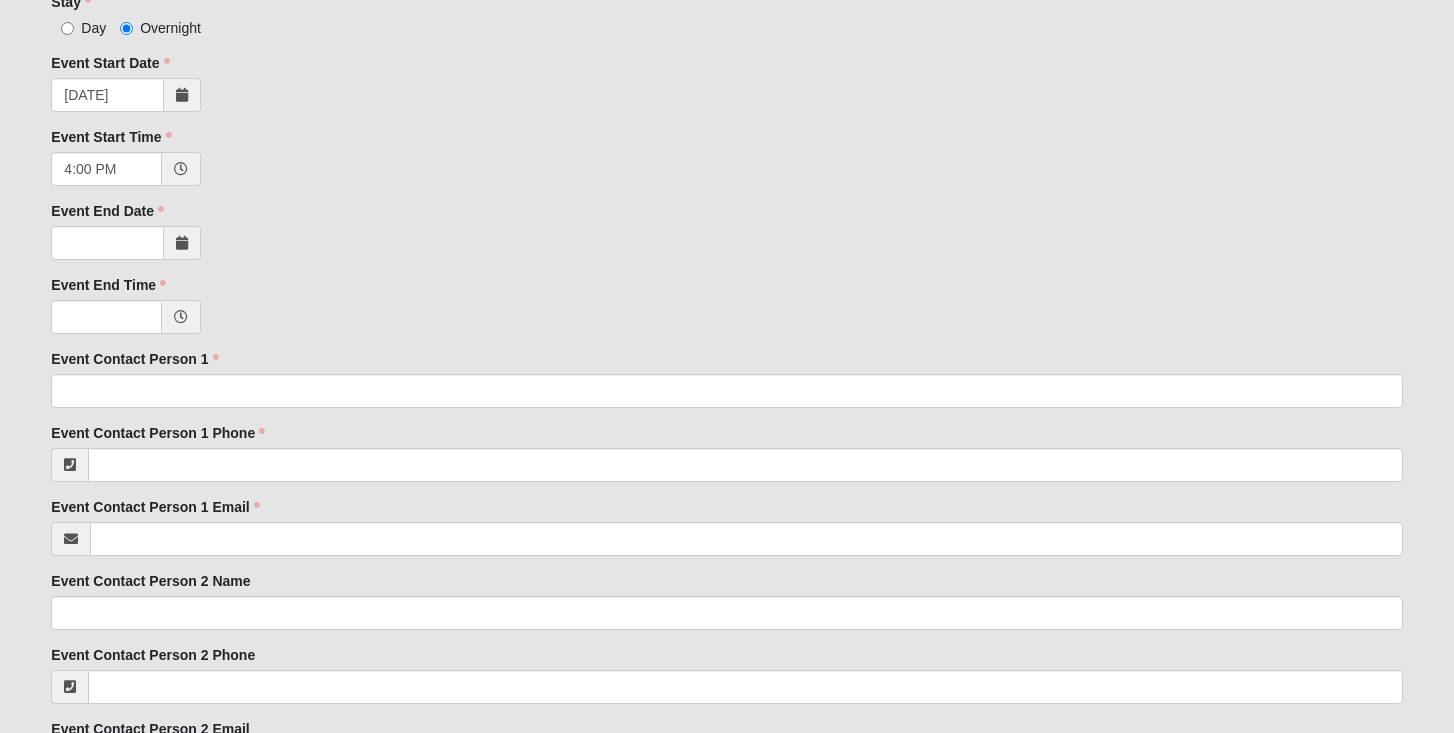 click at bounding box center (182, 243) 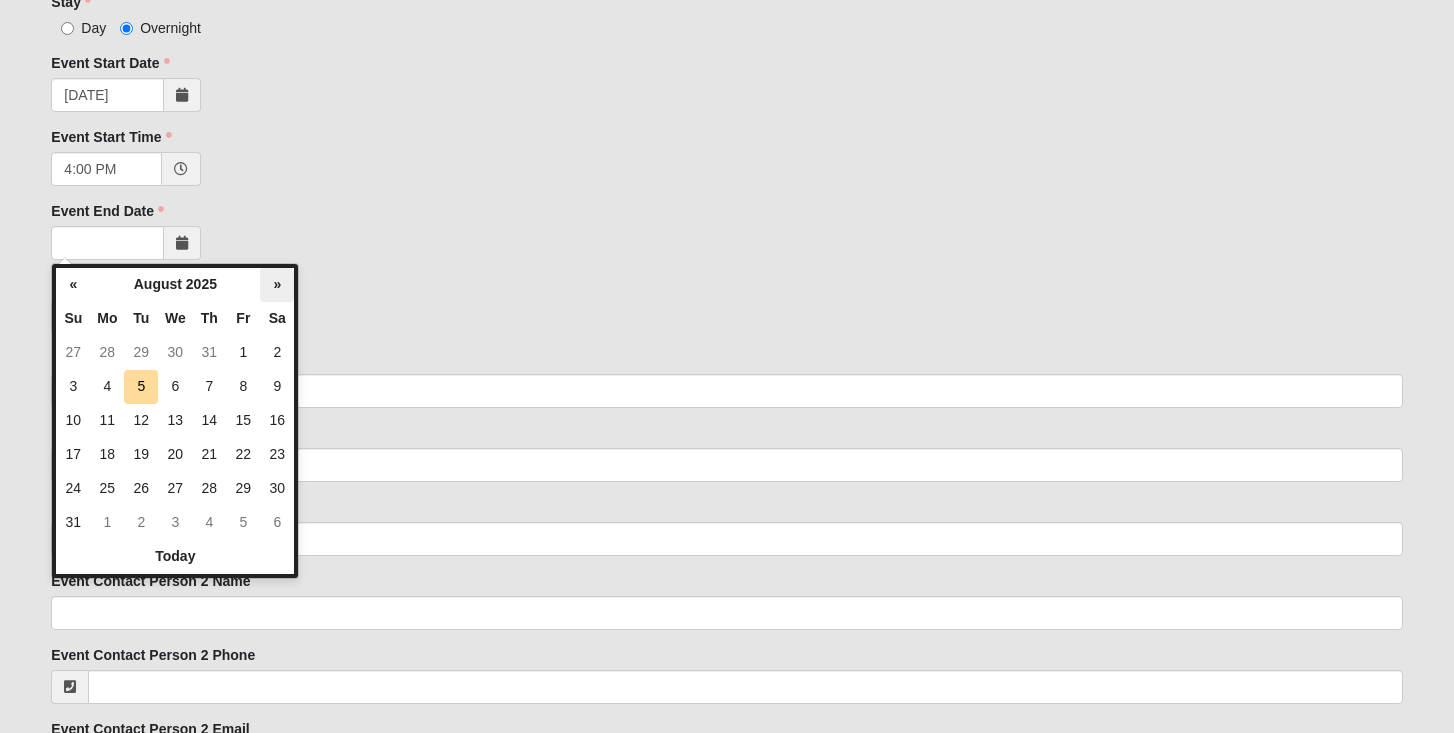 click on "»" at bounding box center (277, 285) 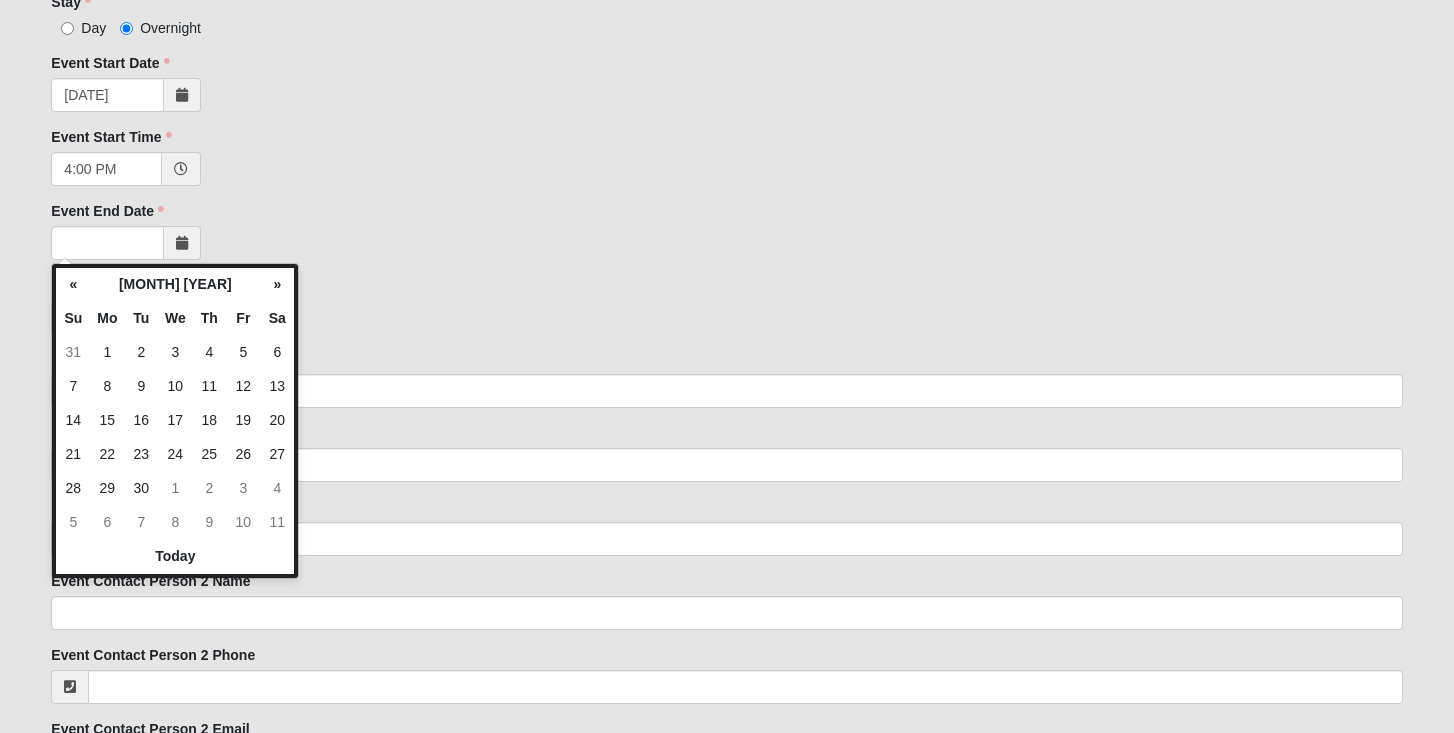 click on "»" at bounding box center (277, 285) 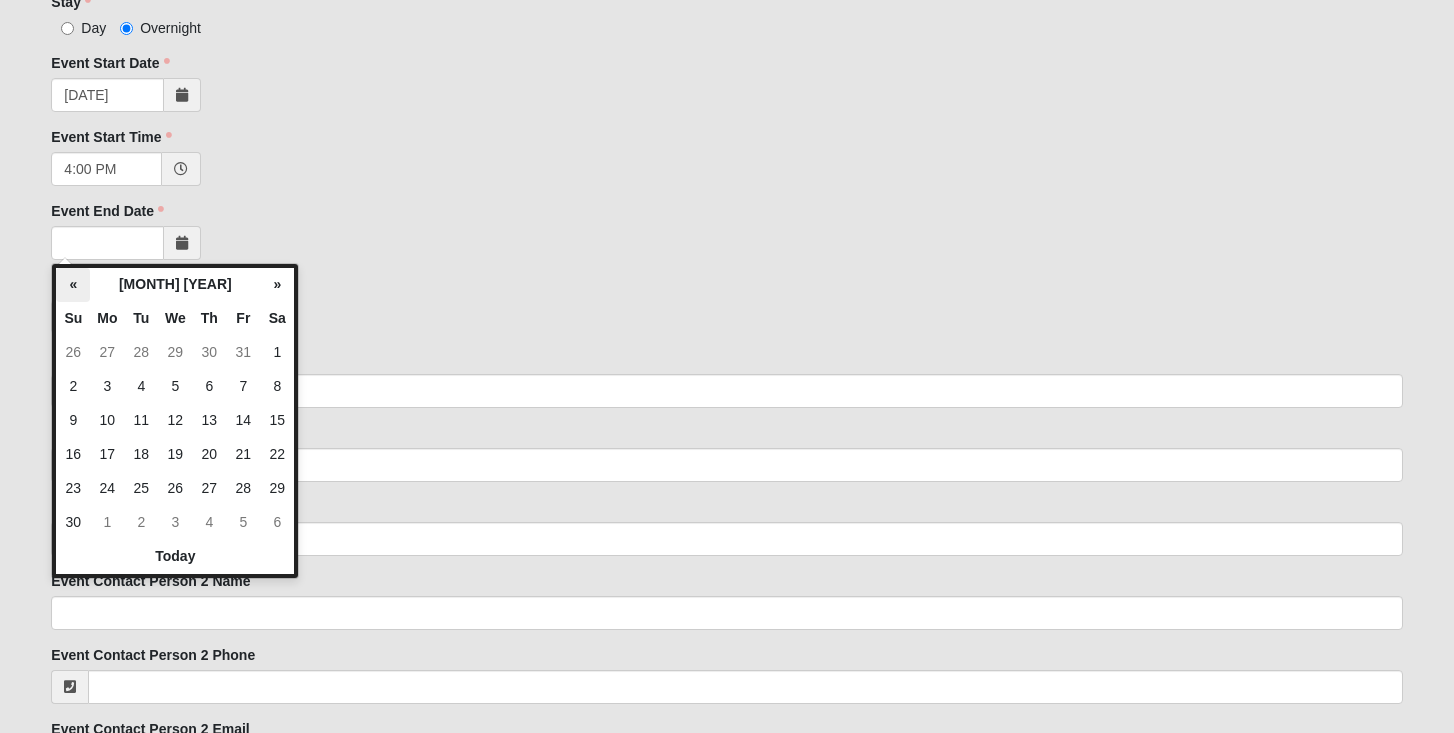 click on "«" at bounding box center [73, 285] 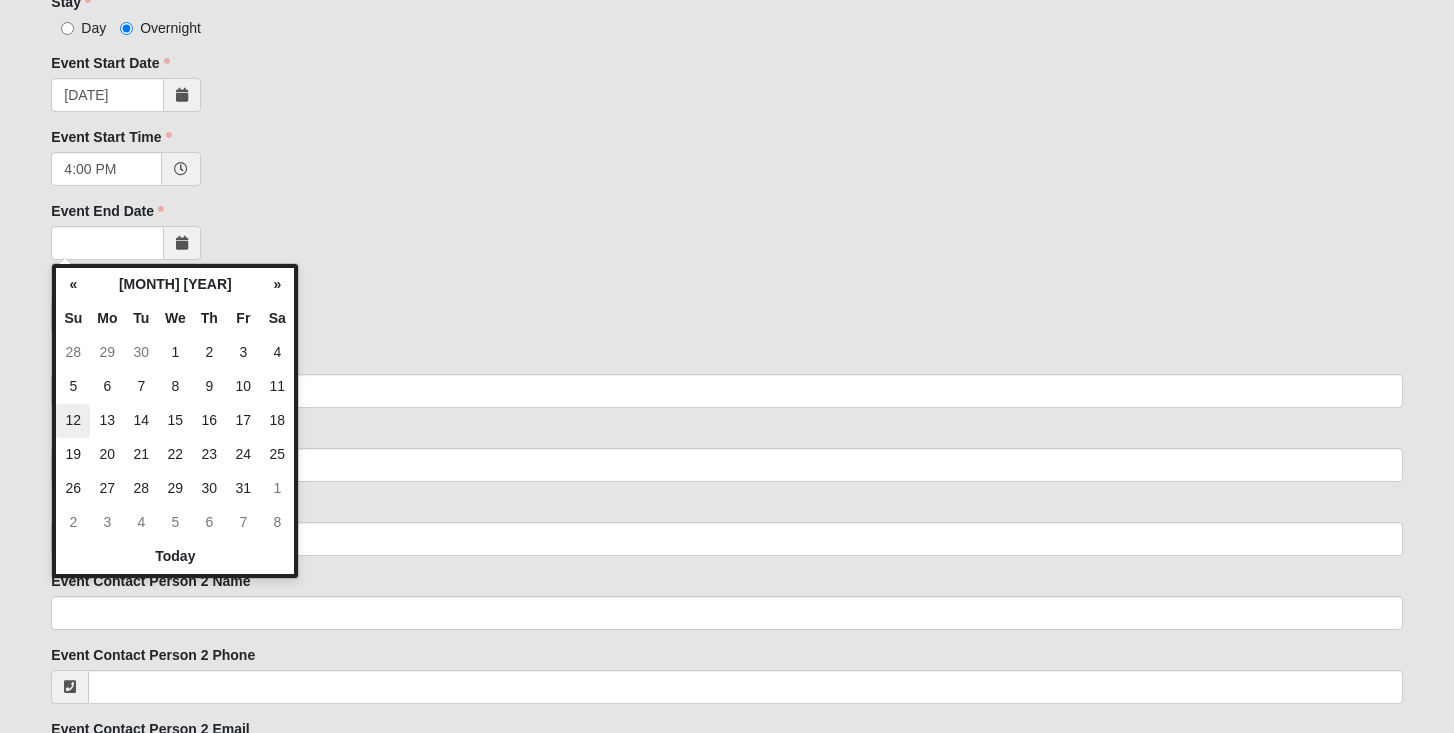 click on "12" at bounding box center [73, 421] 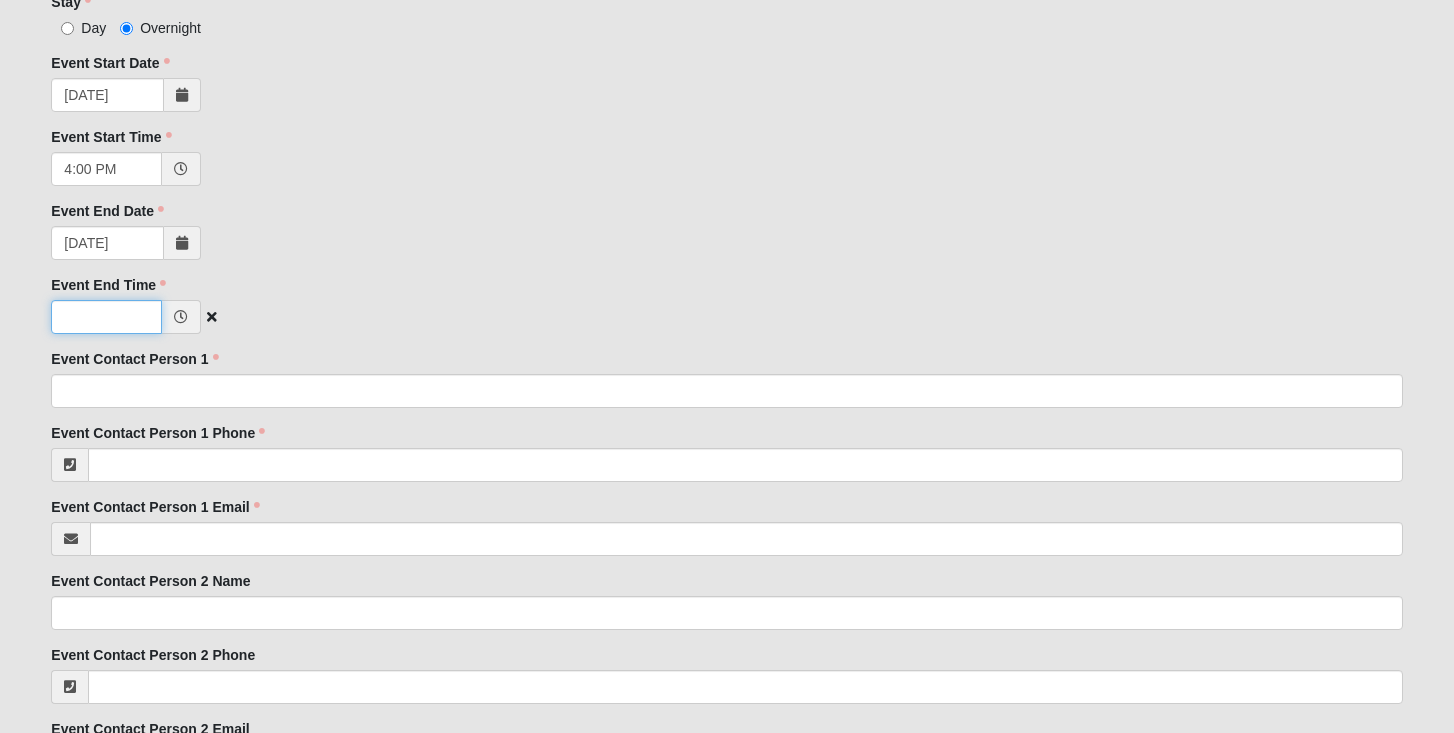 click on "Event End Time" at bounding box center [106, 317] 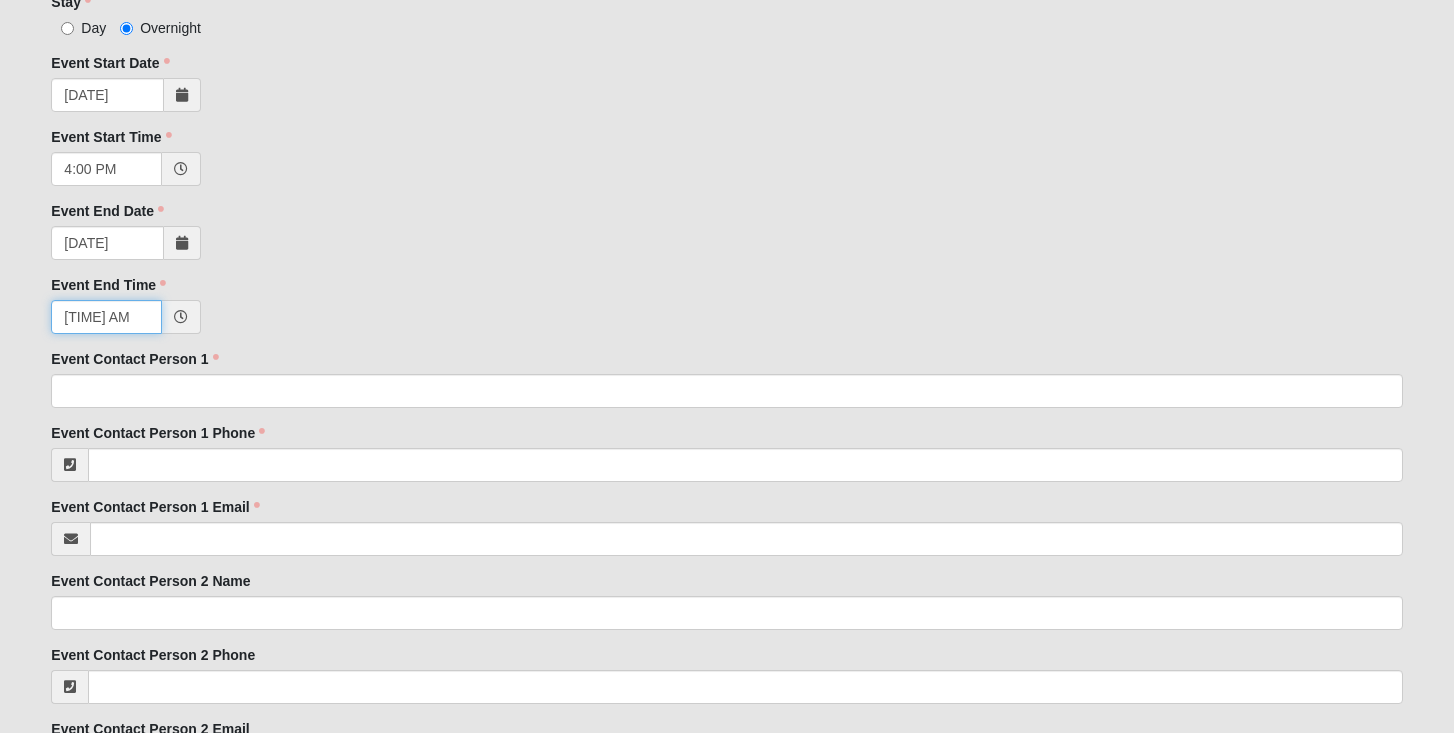 type on "[TIME] AM" 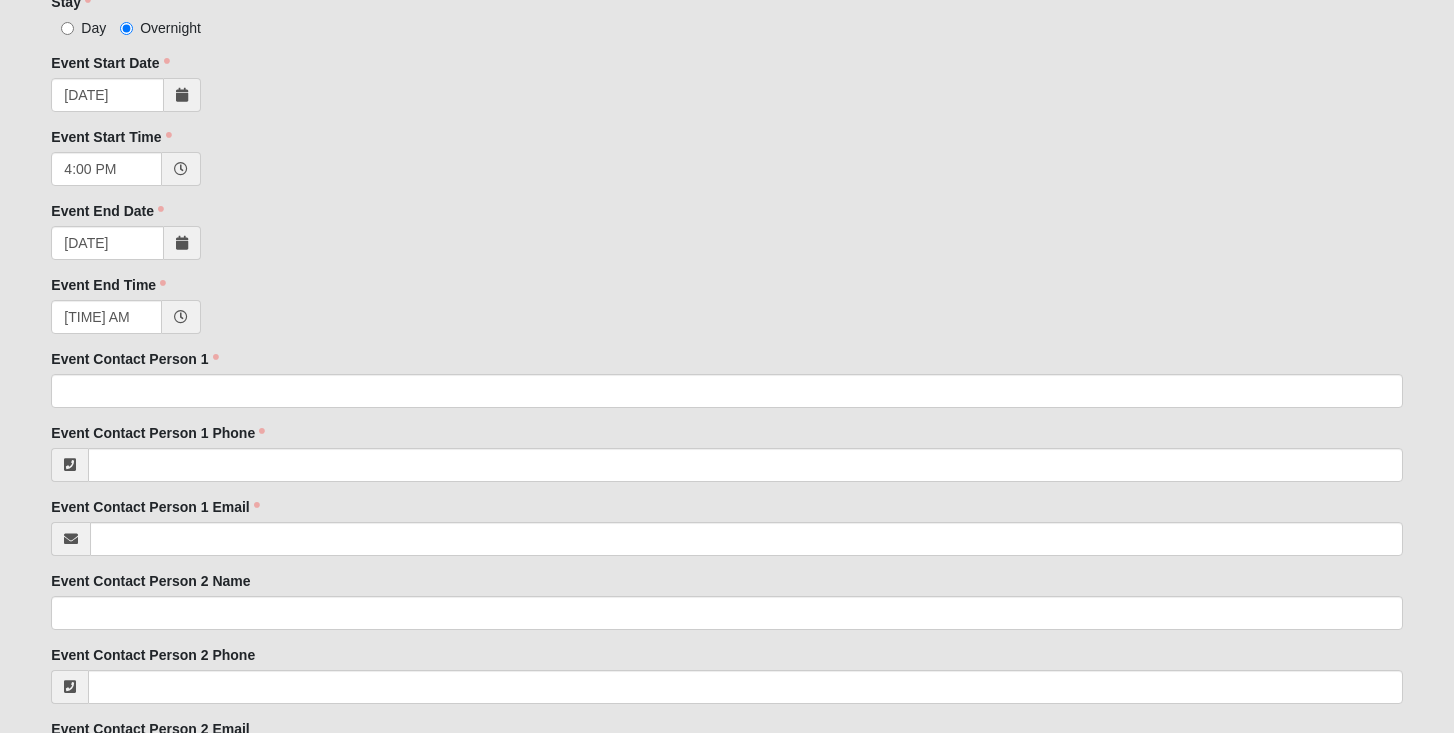 click on "Event End Time
[TIME] AM
Event End Time is required." at bounding box center (726, 304) 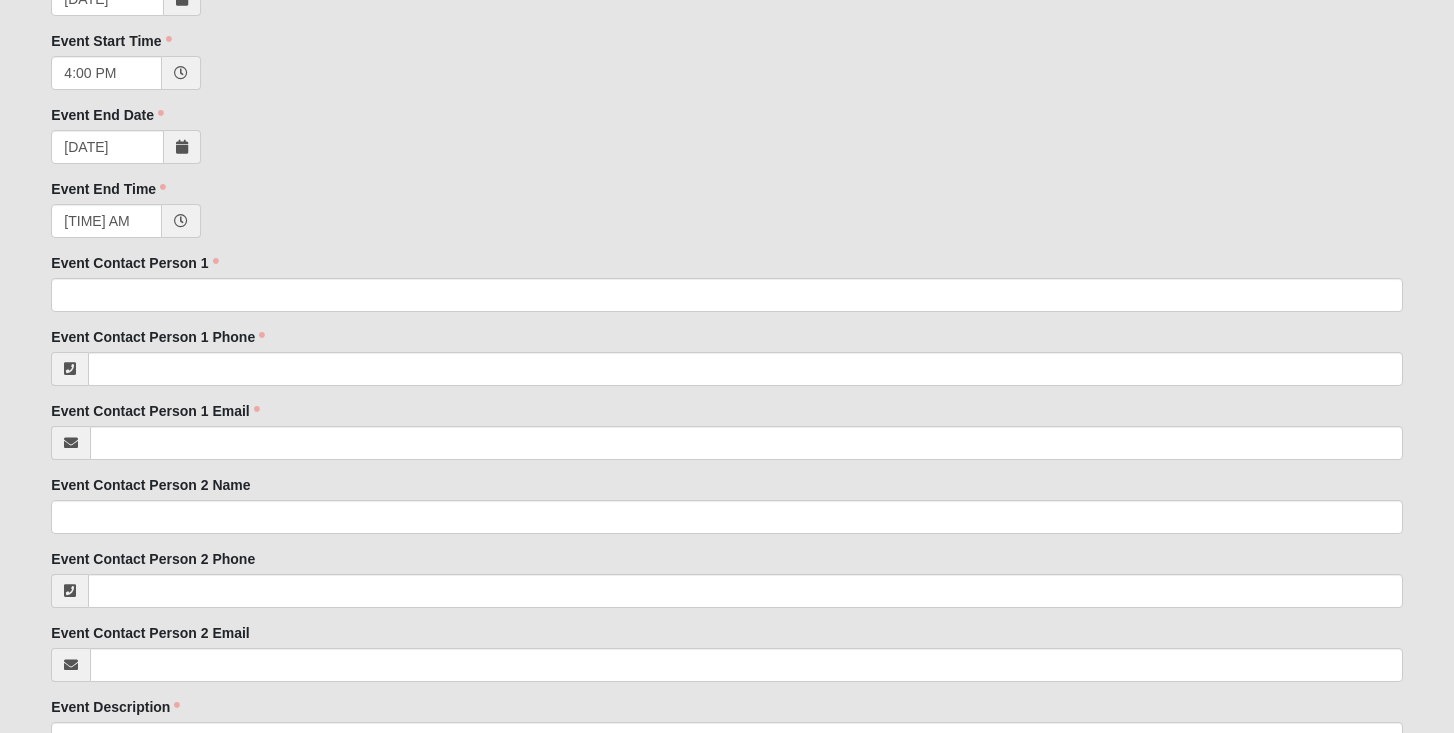 scroll, scrollTop: 769, scrollLeft: 0, axis: vertical 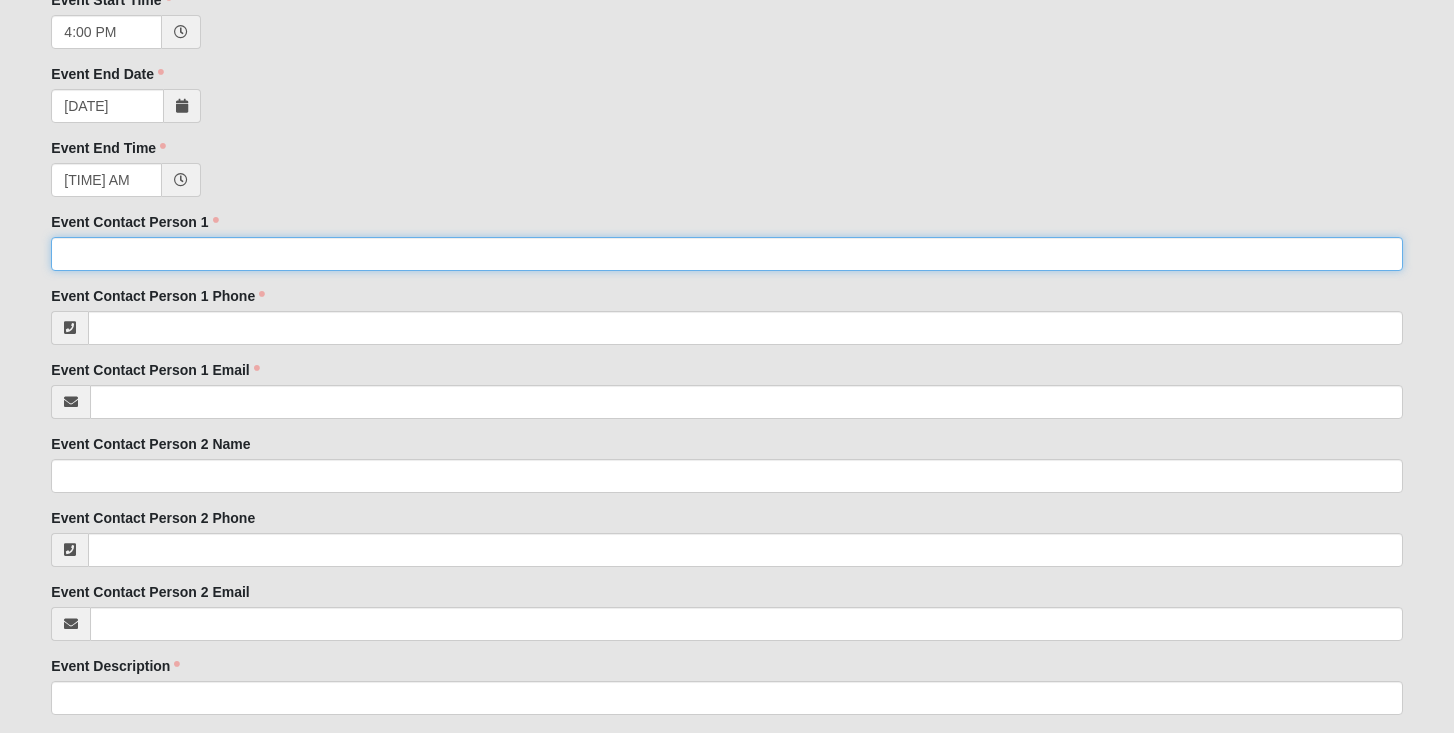 click on "Event Contact Person 1" at bounding box center (726, 254) 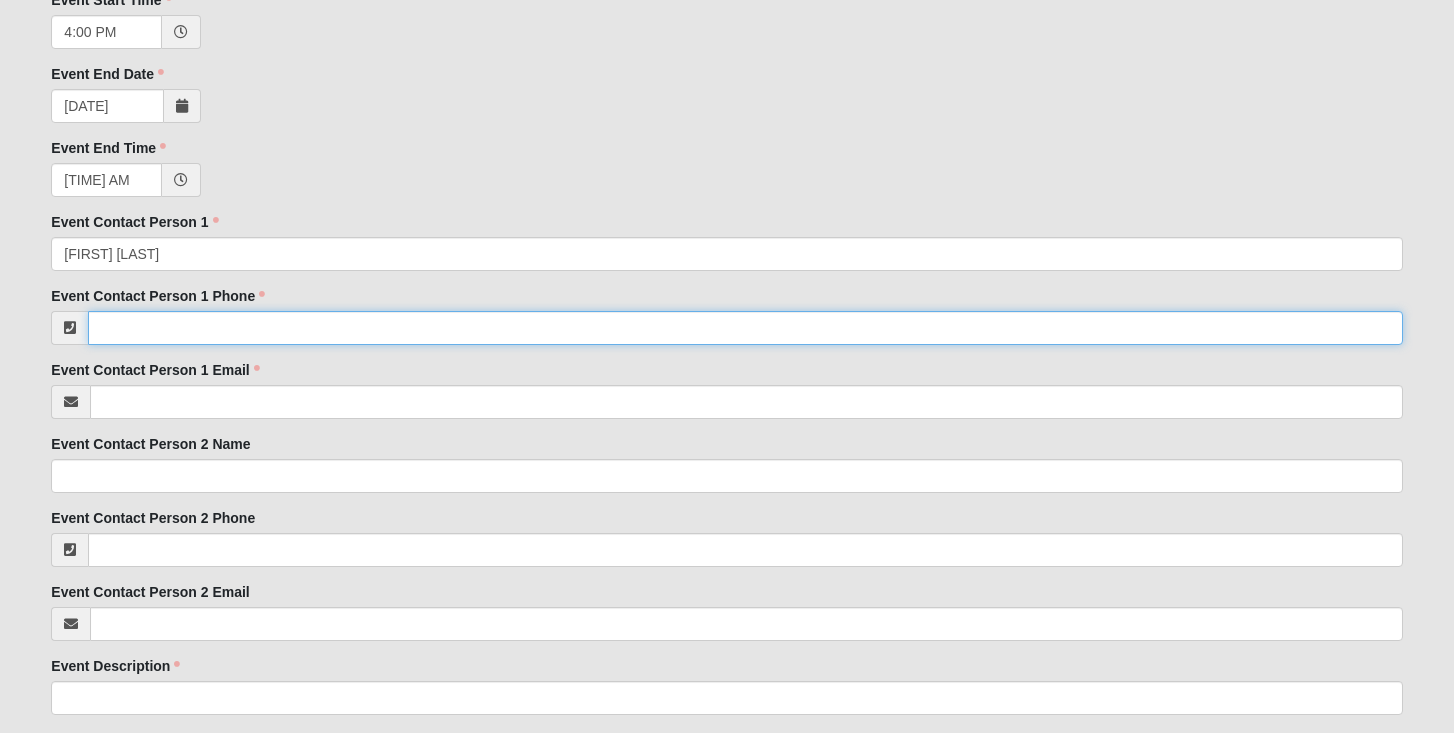 type on "[PHONE]" 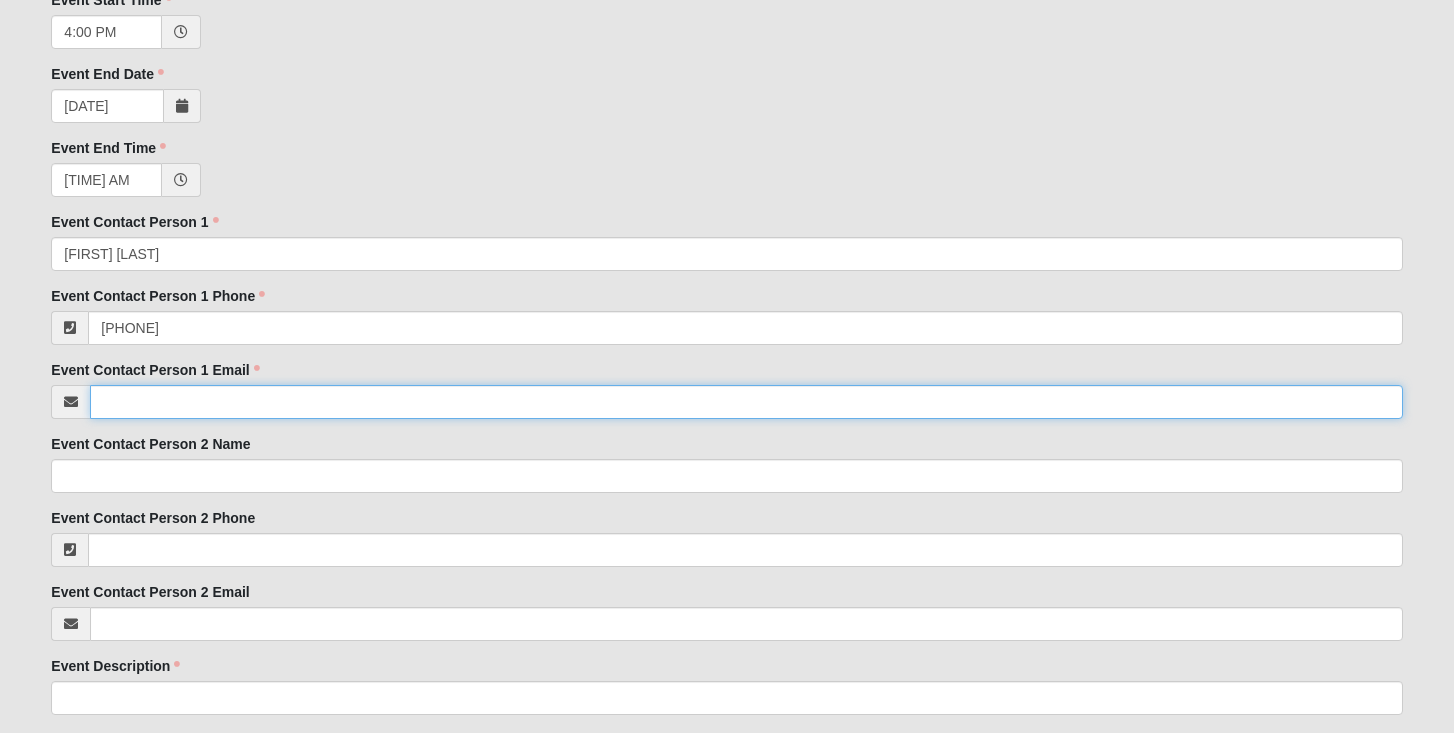 type on "[EMAIL]" 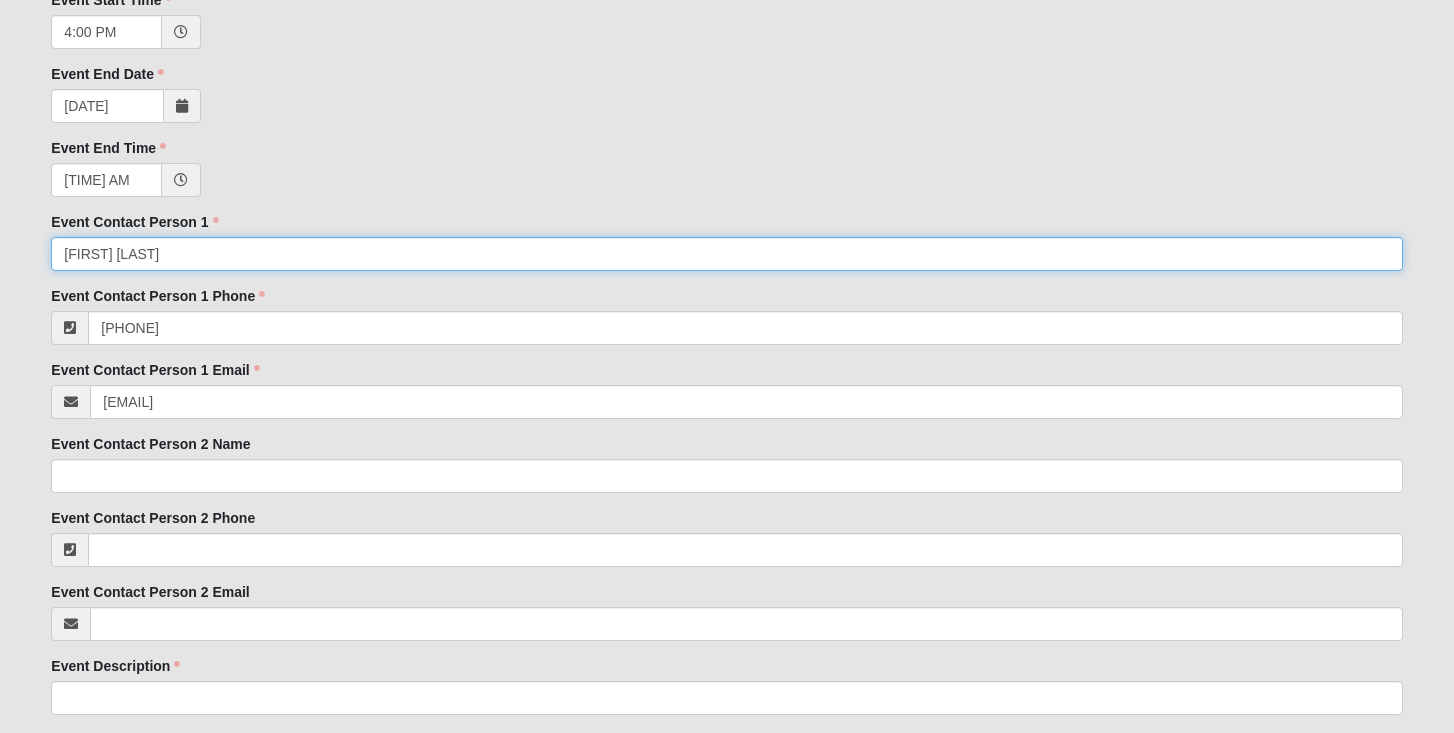 type on "([PHONE])" 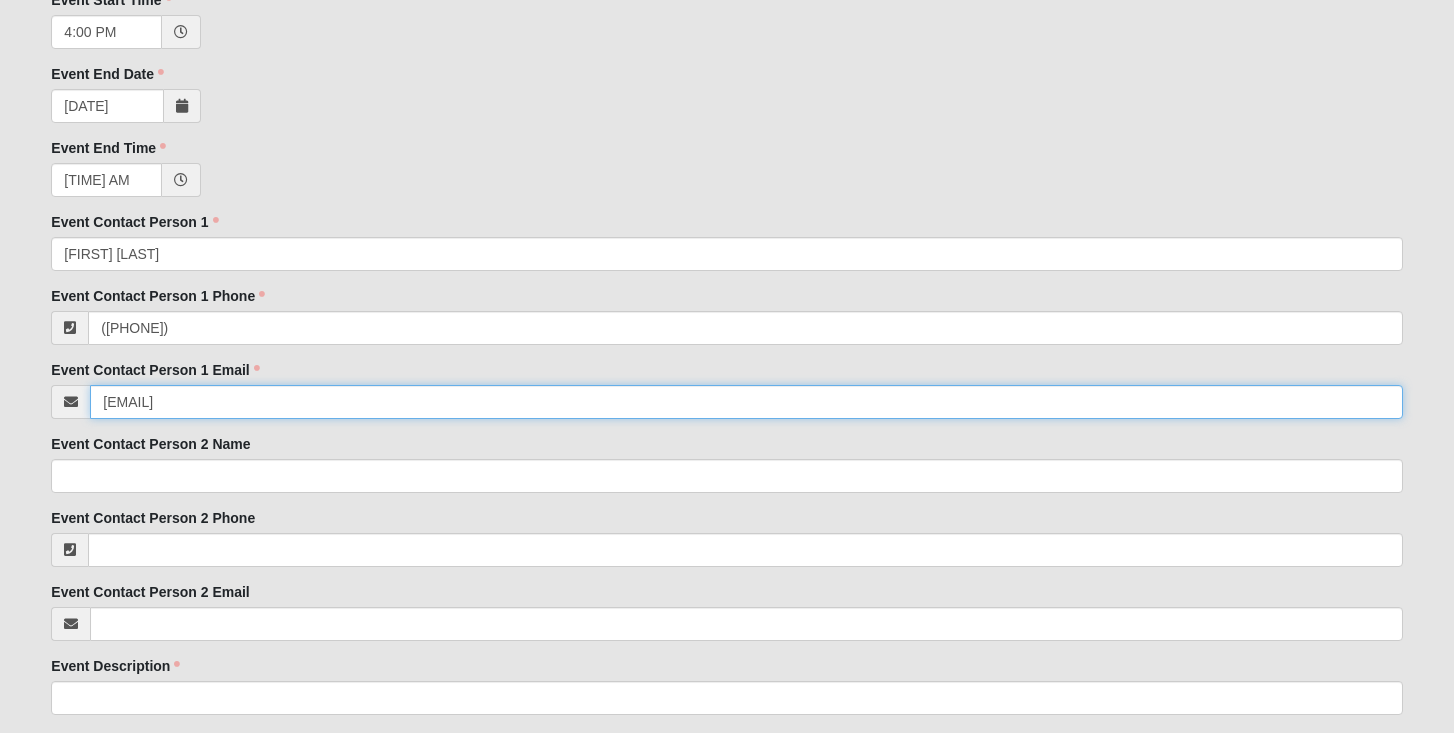click on "[EMAIL]" at bounding box center (746, 402) 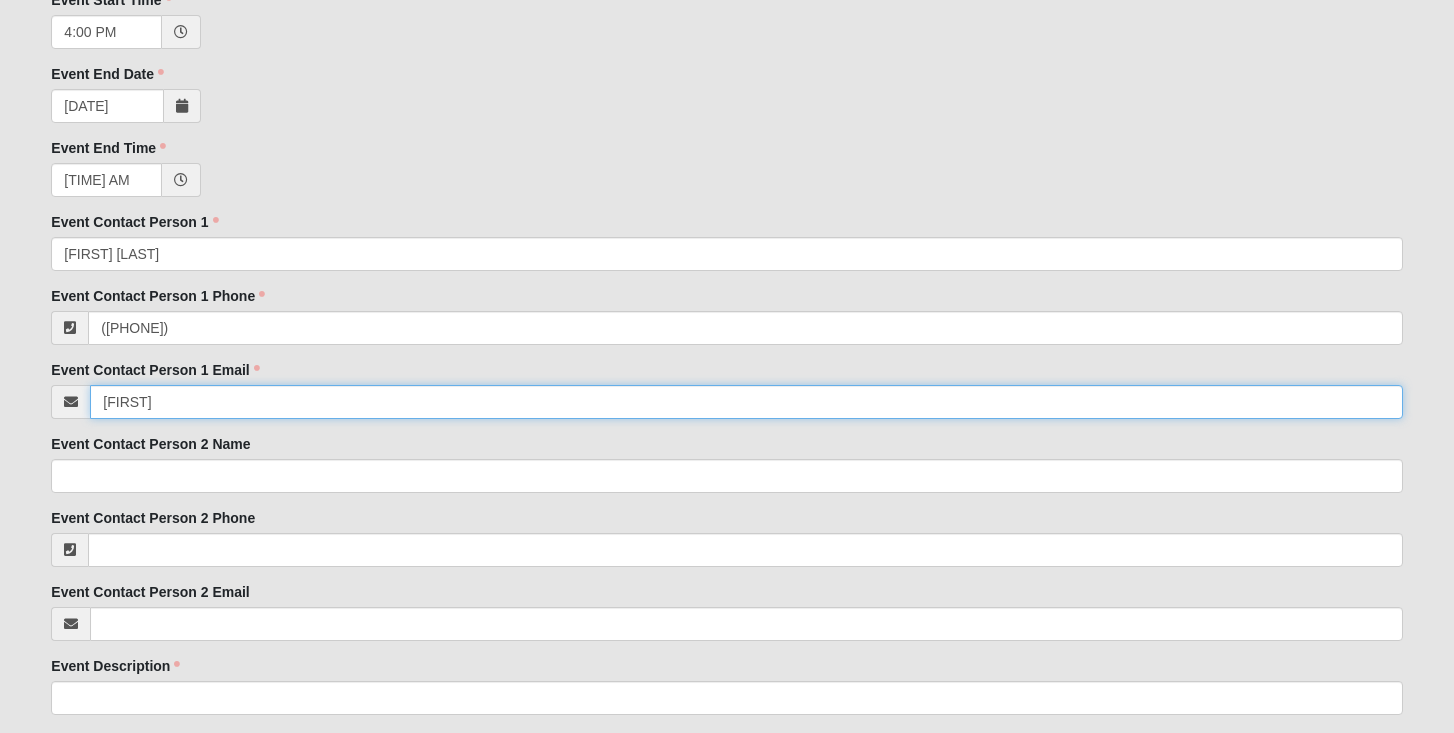 type on "[EMAIL]" 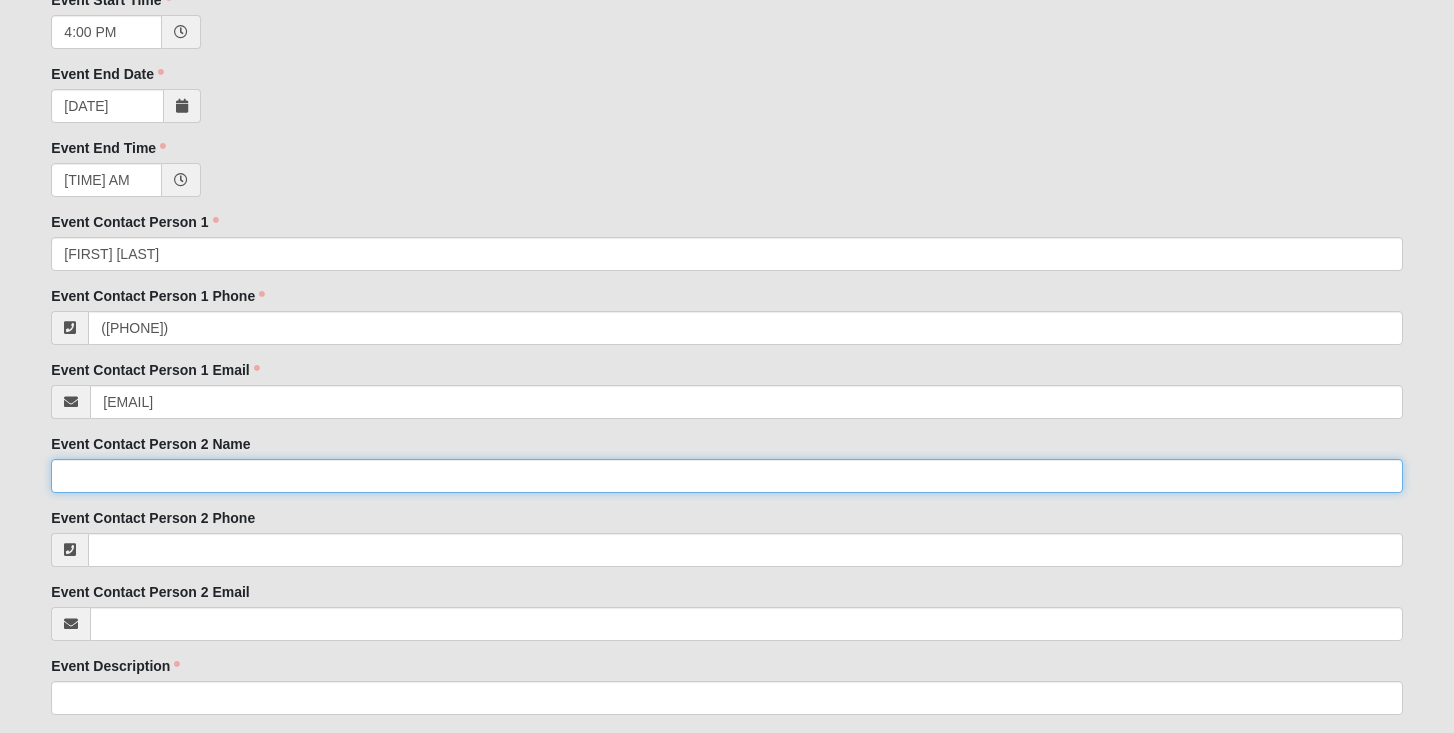 click on "Event Contact Person 2 Name" at bounding box center (726, 476) 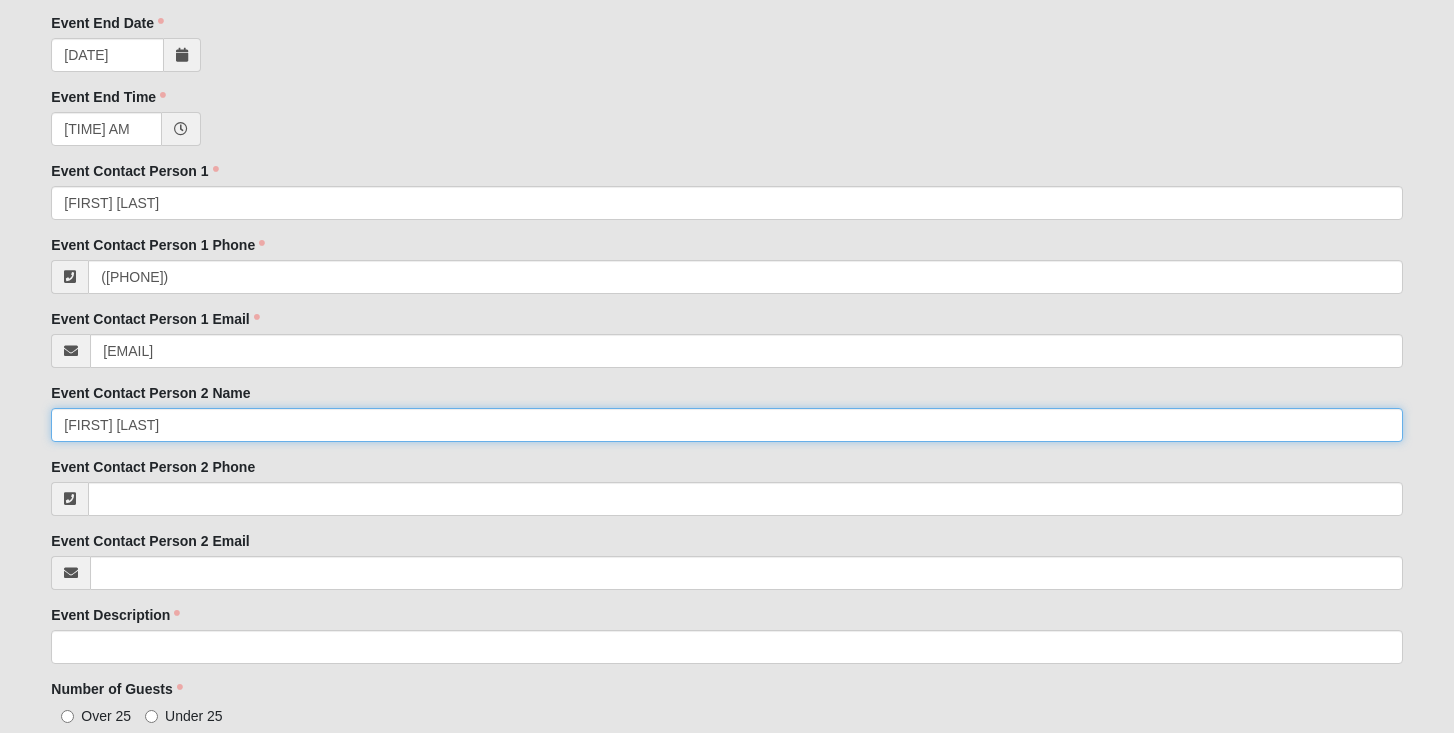 scroll, scrollTop: 898, scrollLeft: 0, axis: vertical 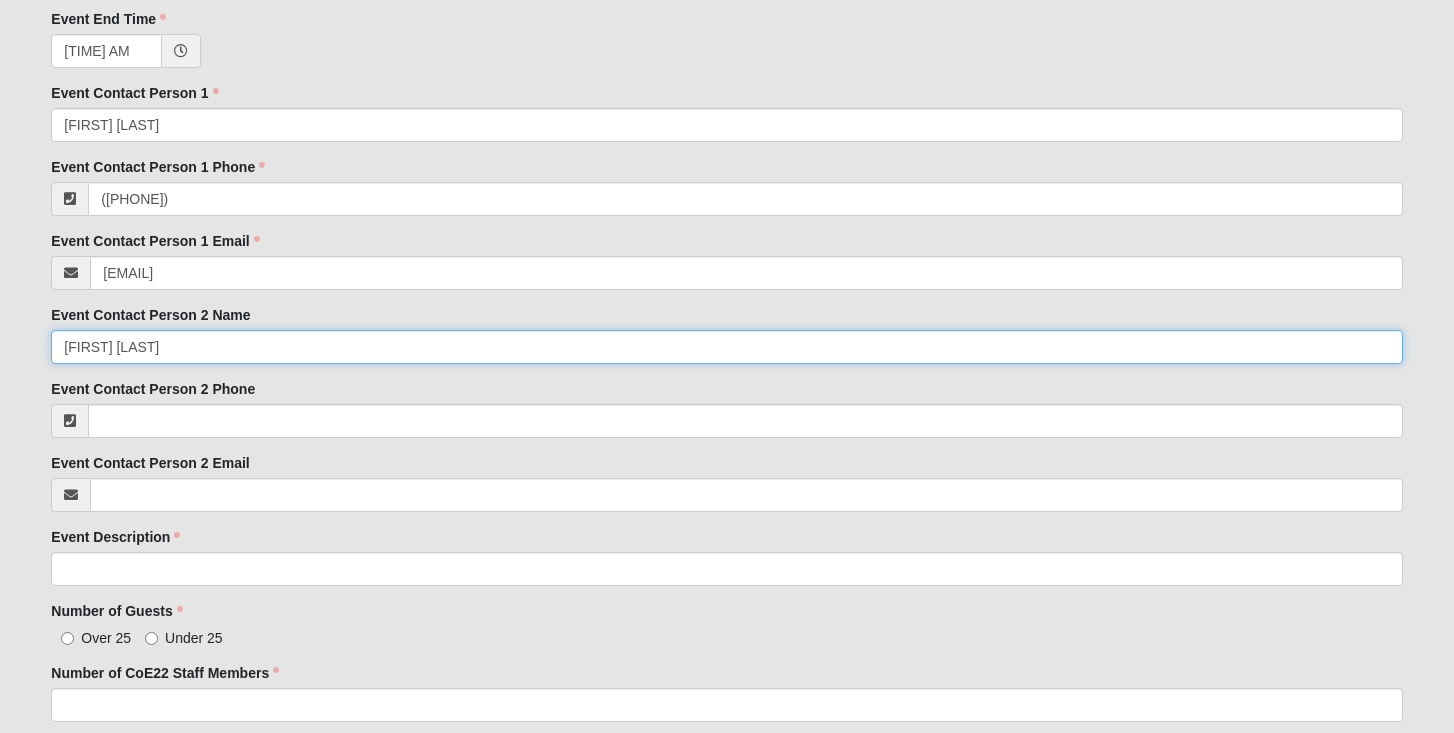 type on "[FIRST] [LAST]" 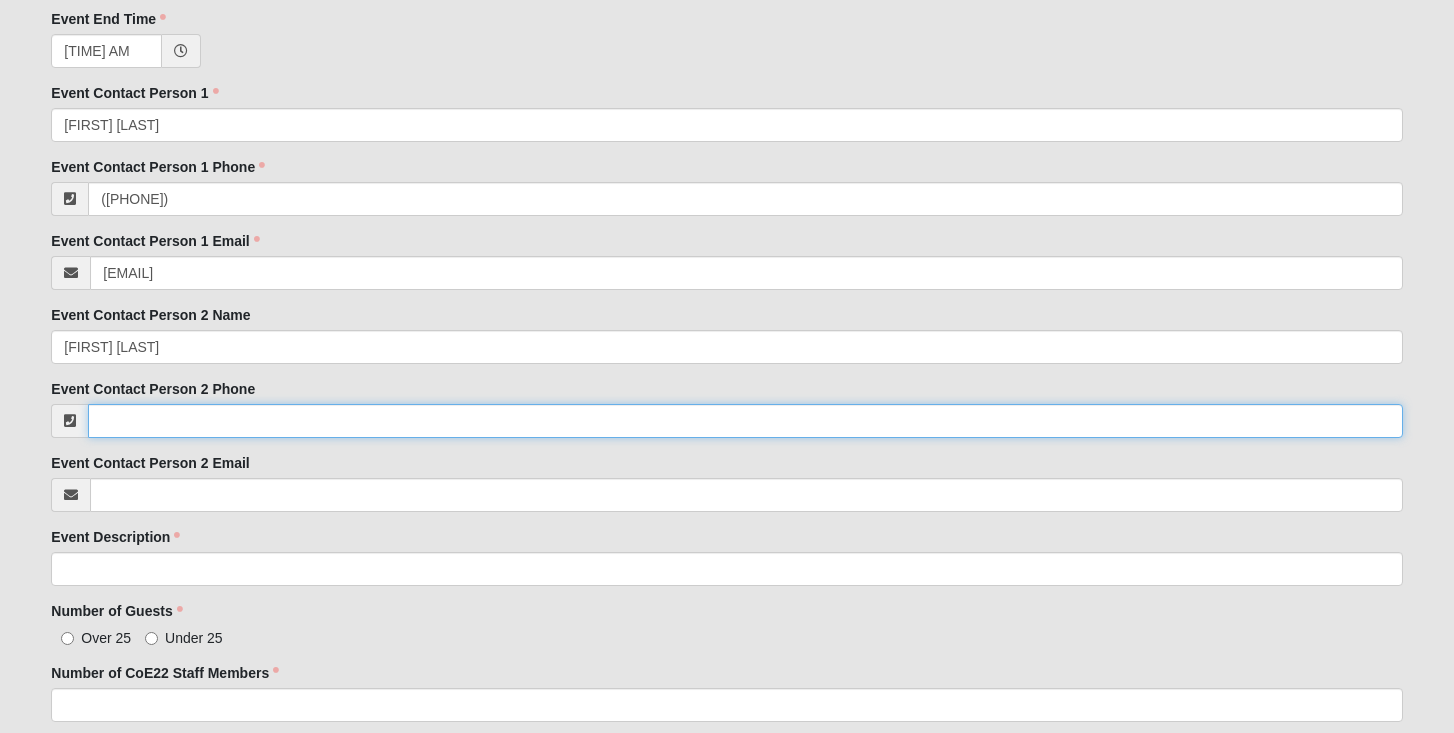 click on "Event Contact Person 2 Phone" at bounding box center [745, 421] 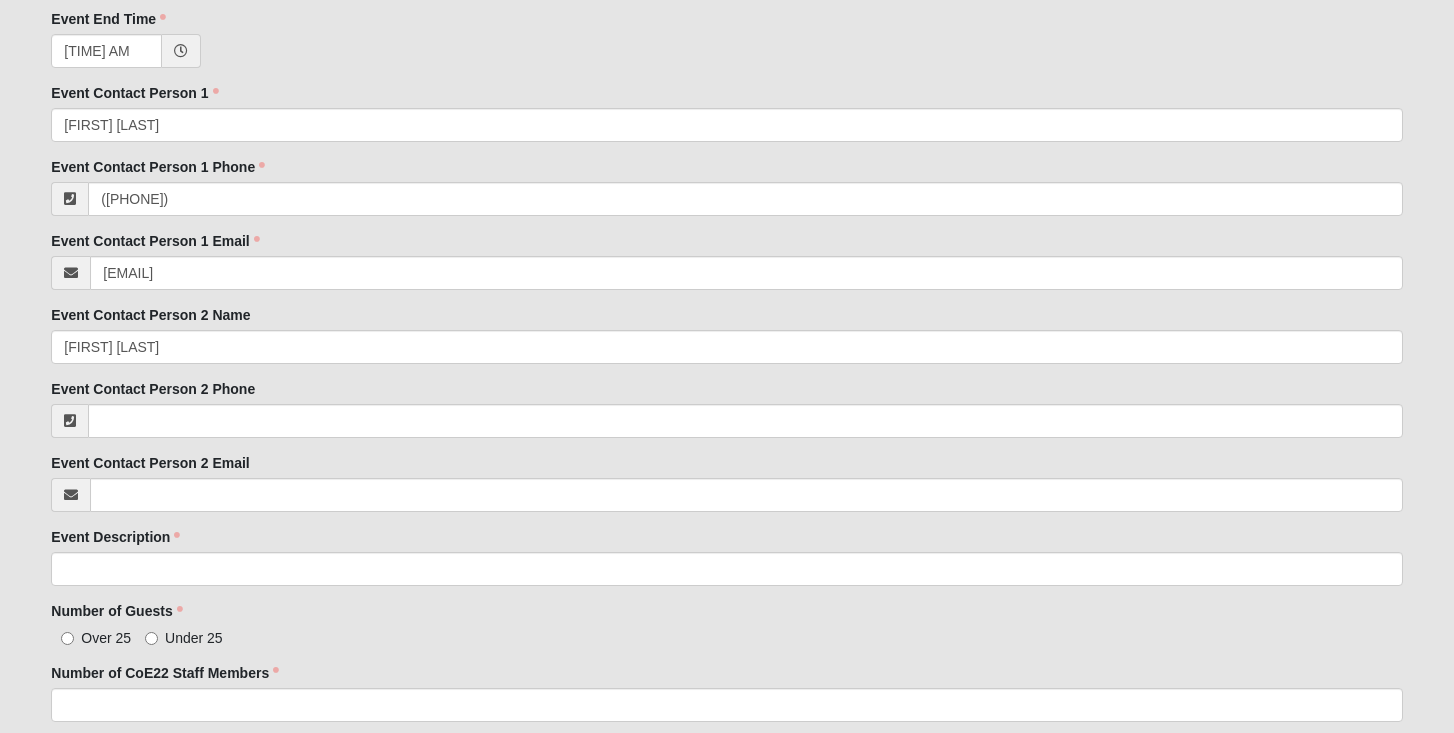 click on "Event Contact Person 2 Phone" at bounding box center (726, 408) 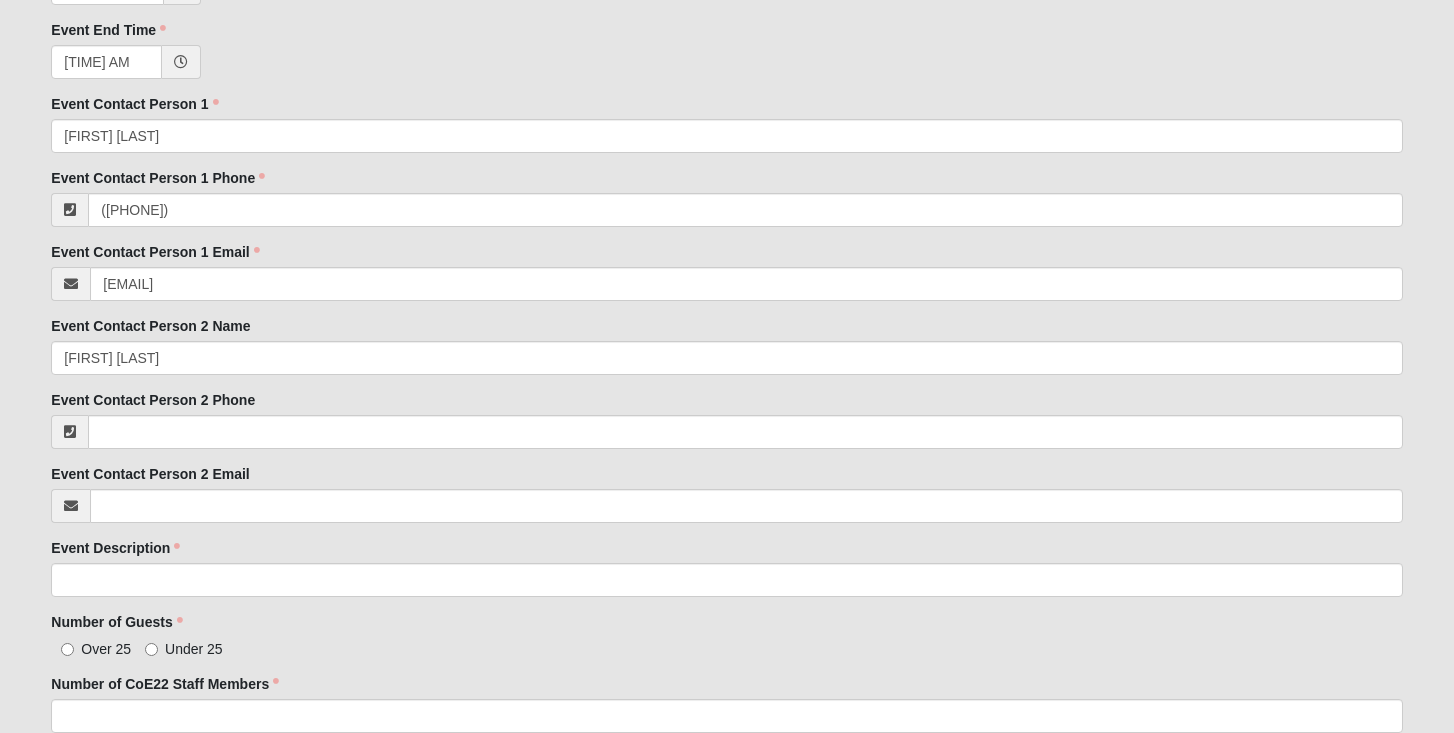 scroll, scrollTop: 886, scrollLeft: 0, axis: vertical 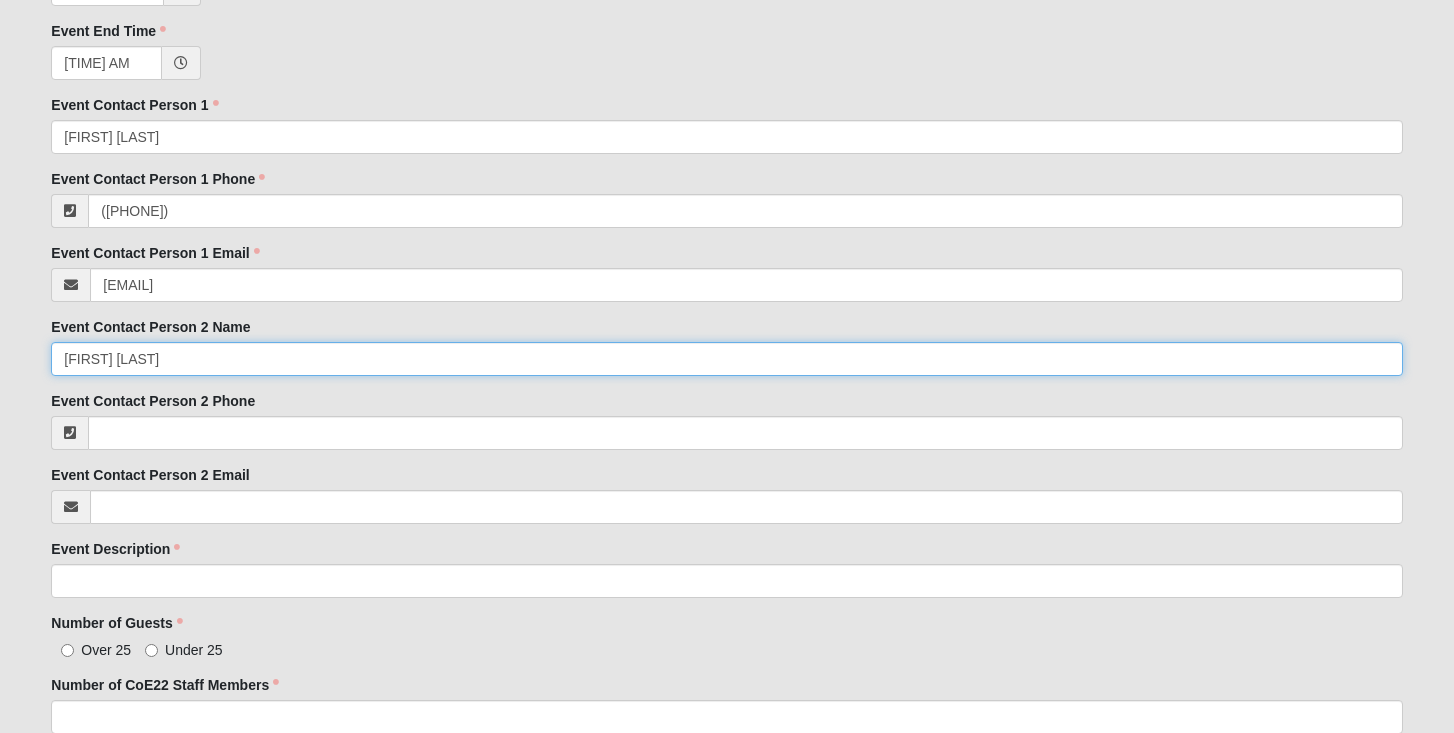 click on "[FIRST] [LAST]" at bounding box center [726, 359] 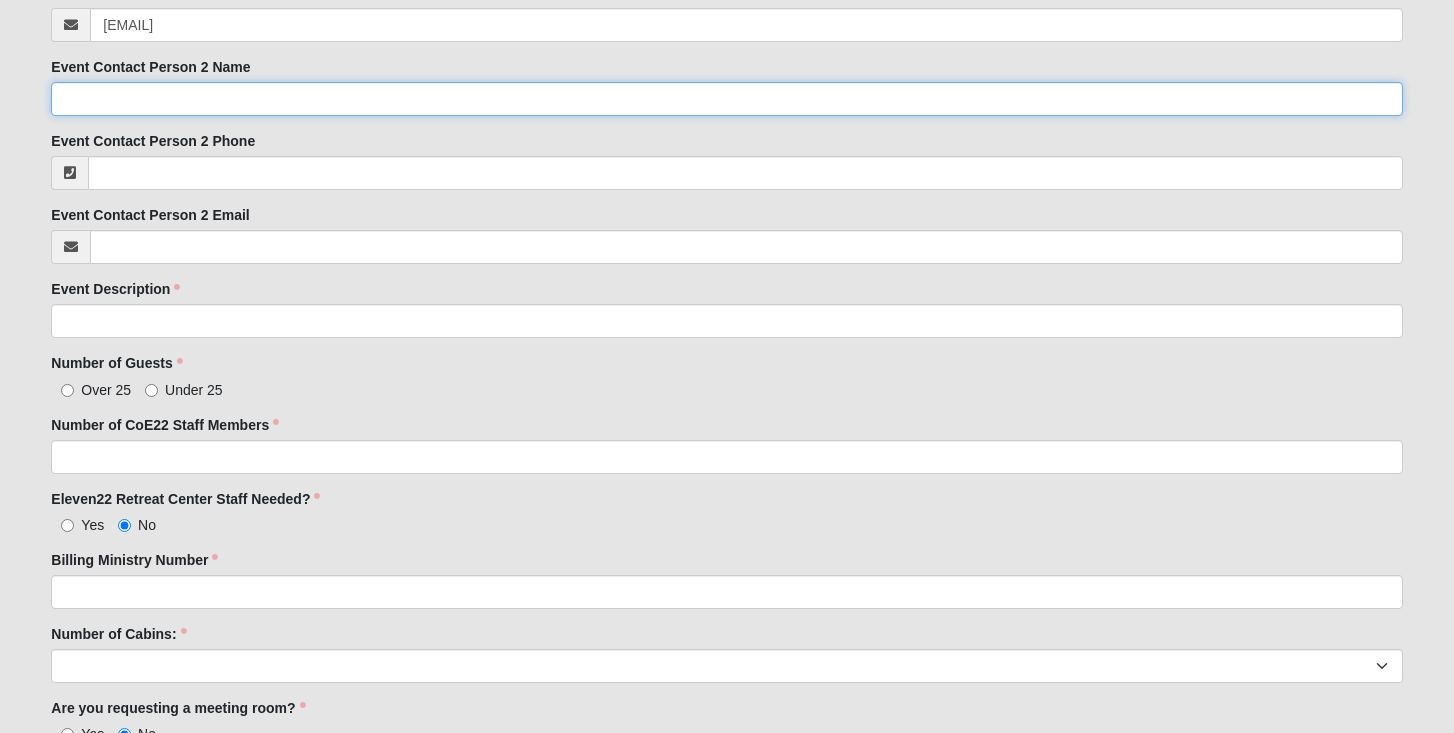 scroll, scrollTop: 1152, scrollLeft: 0, axis: vertical 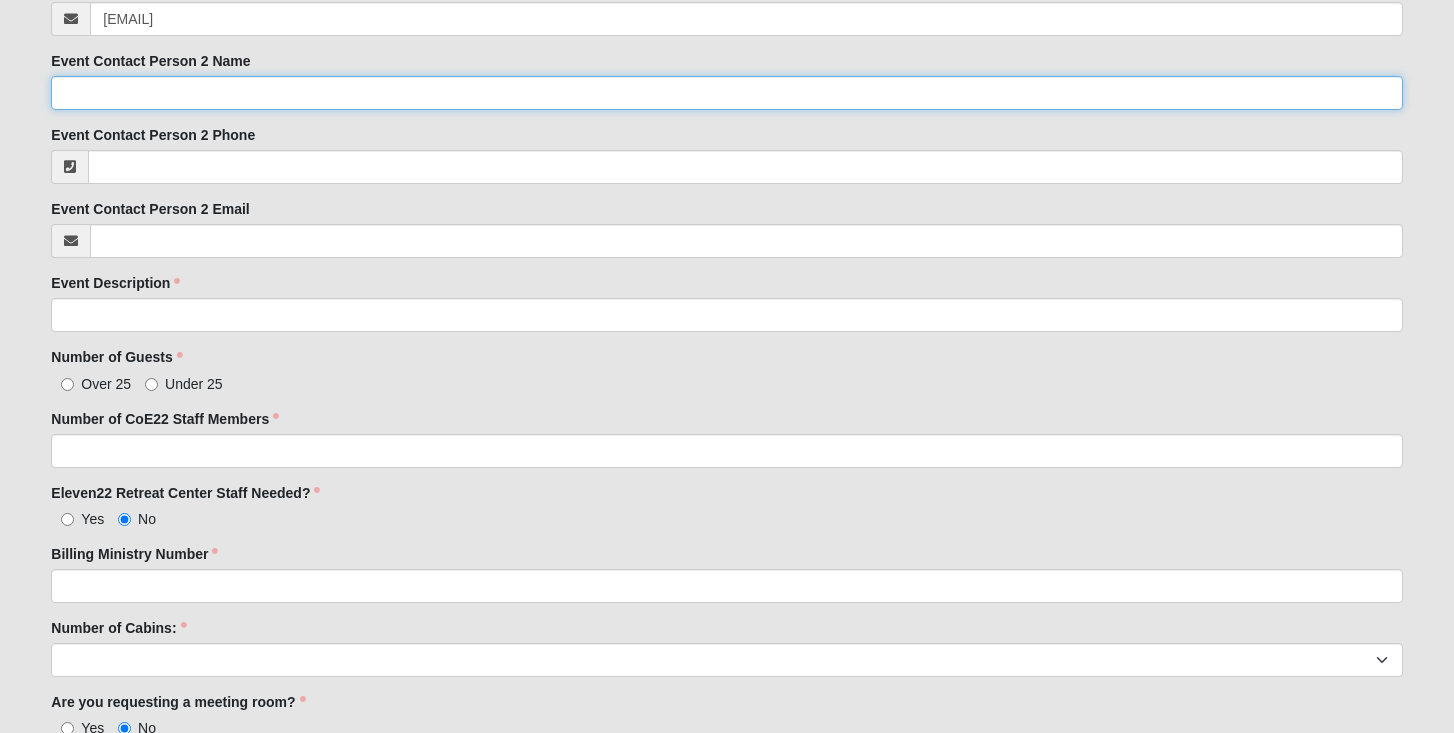 type 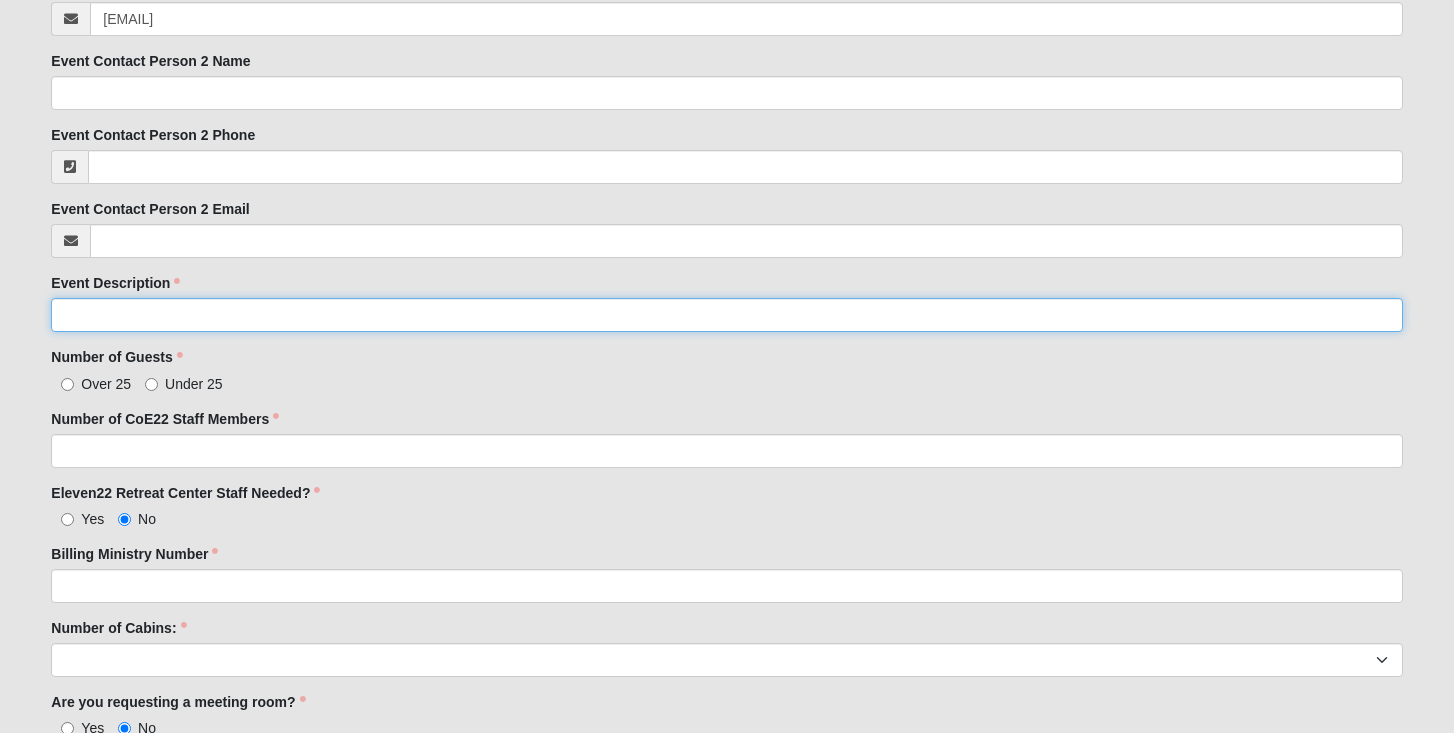 click on "Event Description" at bounding box center (726, 315) 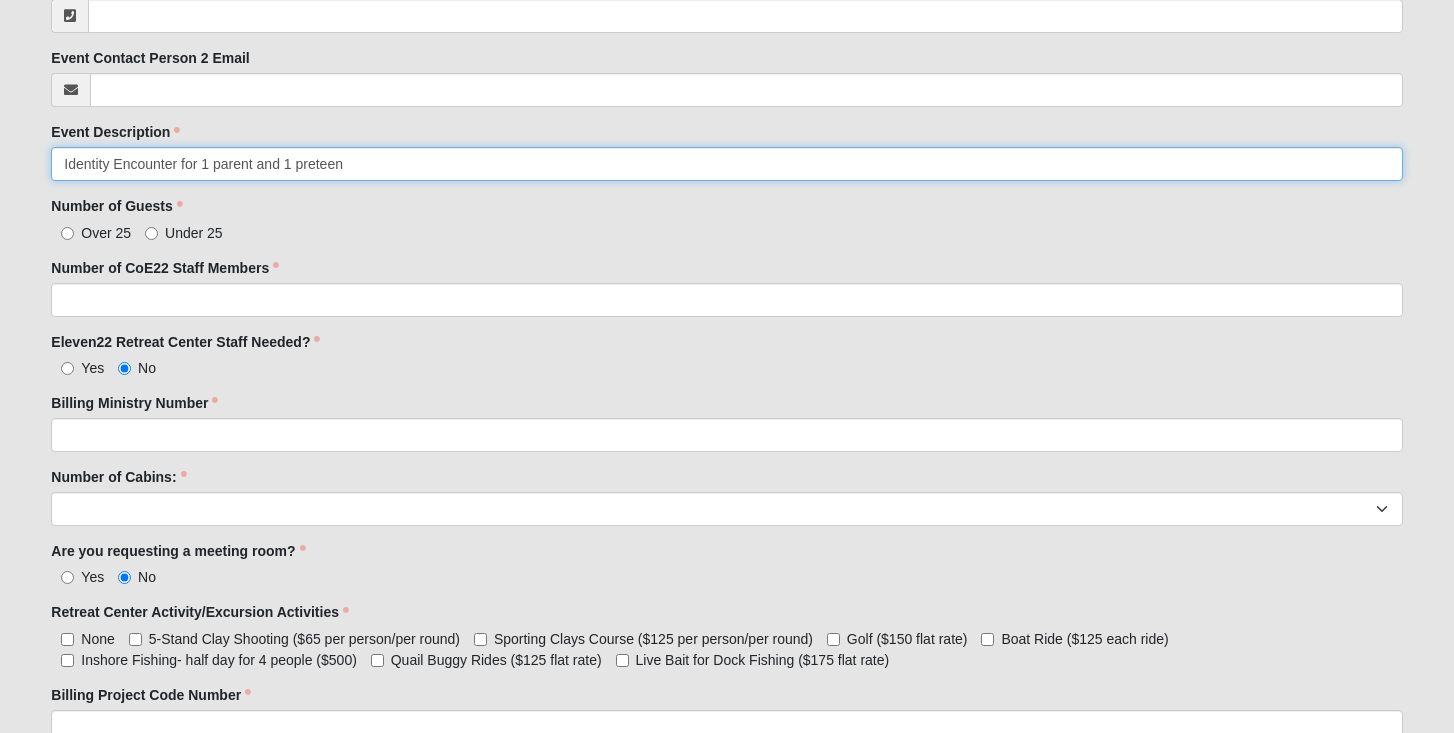 scroll, scrollTop: 1310, scrollLeft: 0, axis: vertical 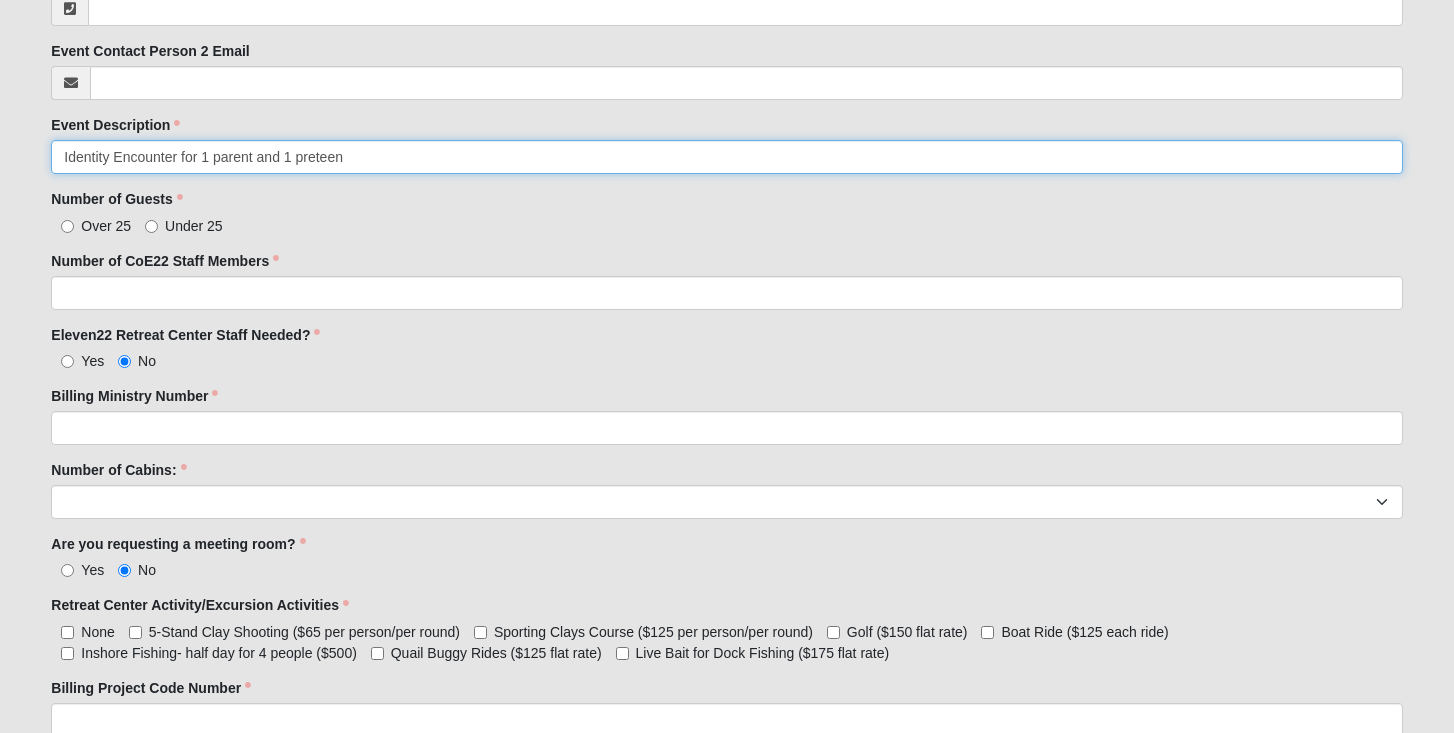 type on "Identity Encounter for 1 parent and 1 preteen" 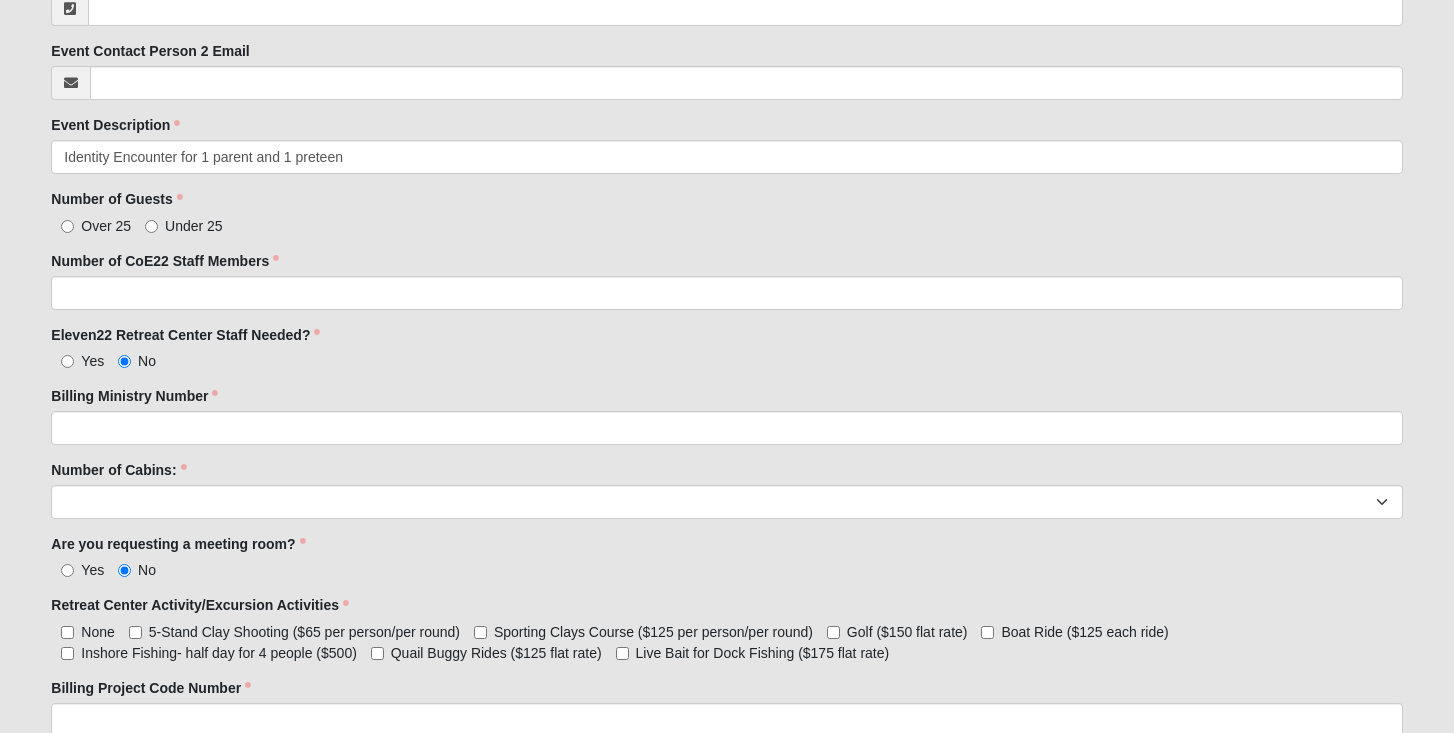 click on "Over 25" at bounding box center [106, 226] 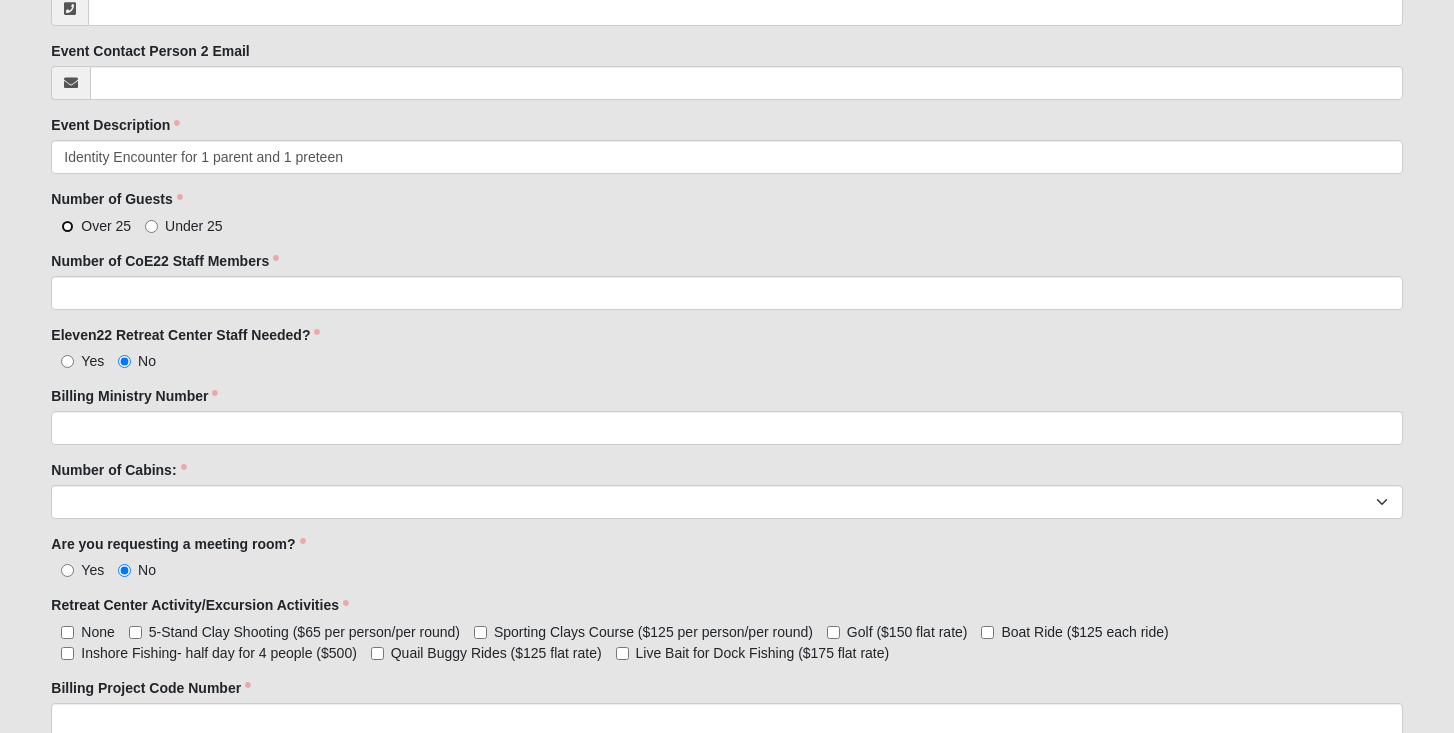 click on "Over 25" at bounding box center [67, 226] 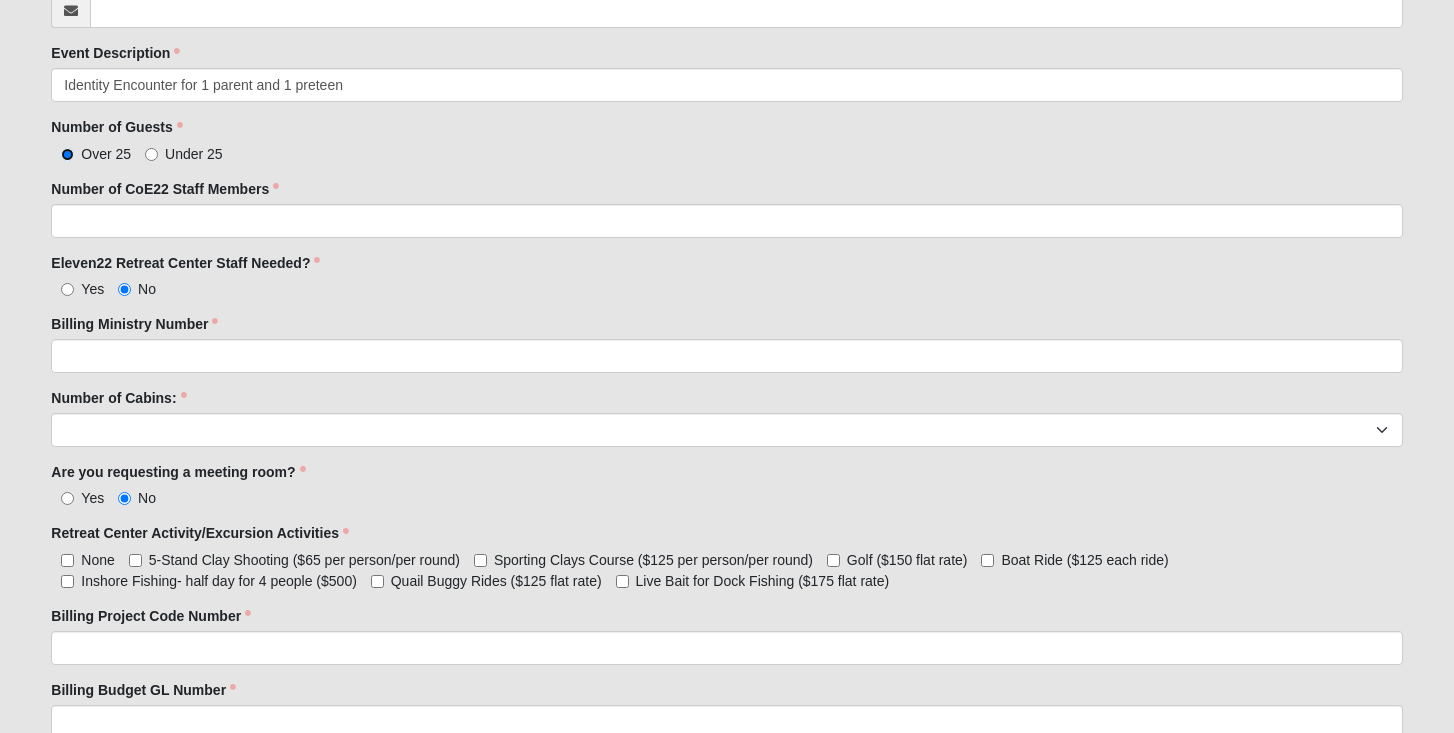 scroll, scrollTop: 1388, scrollLeft: 0, axis: vertical 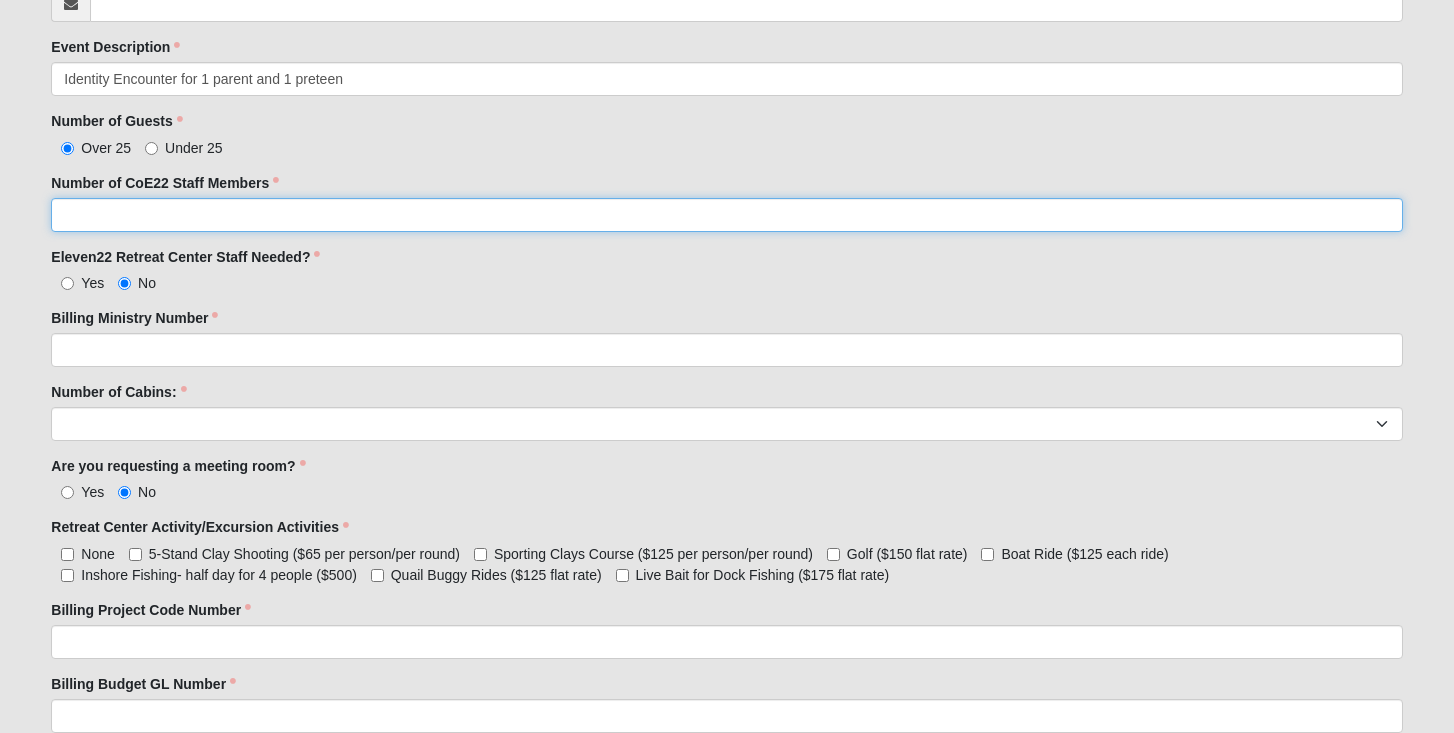 click on "Number of CoE22 Staff Members" at bounding box center (726, 215) 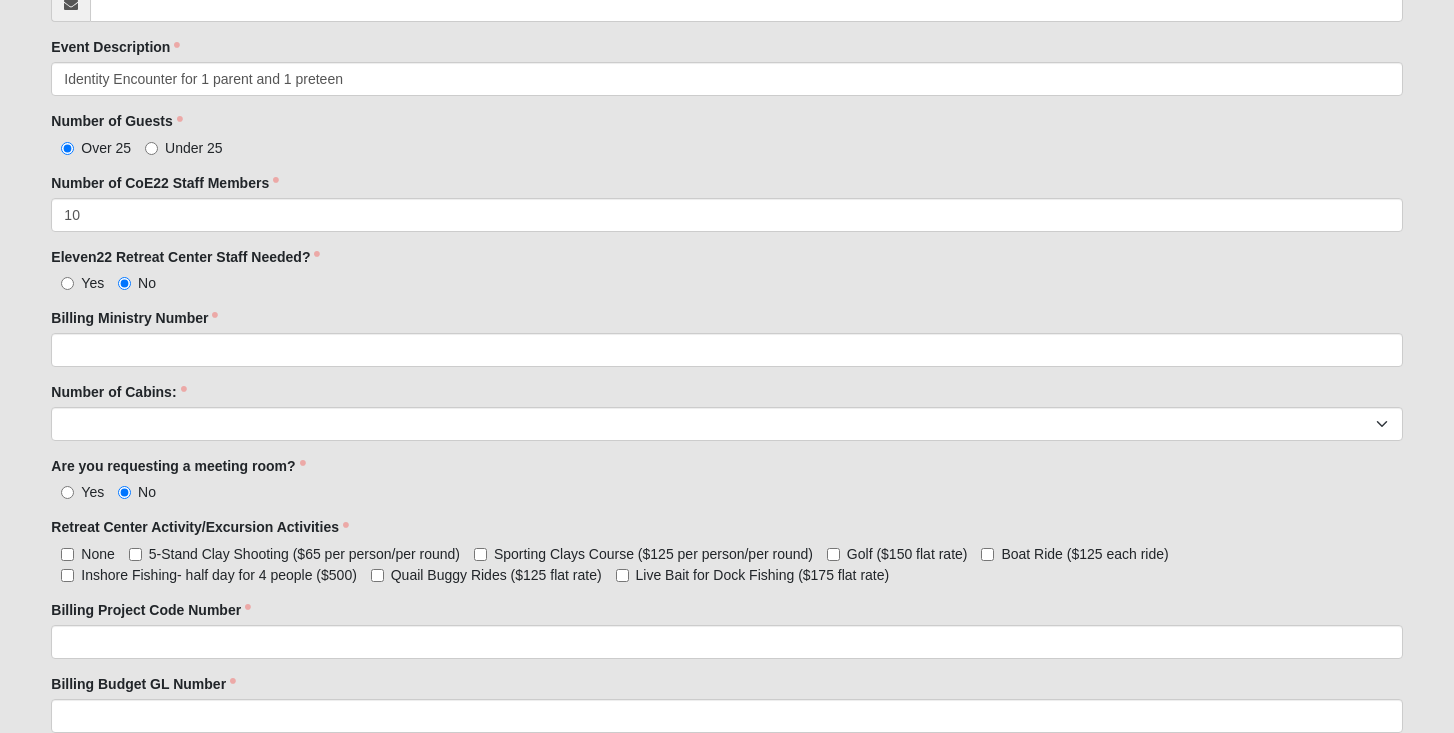 click on "Eleven22 Retreat Center Staff Needed?
Yes
No
Eleven22 Retreat Center Staff Needed? is required." at bounding box center [726, 270] 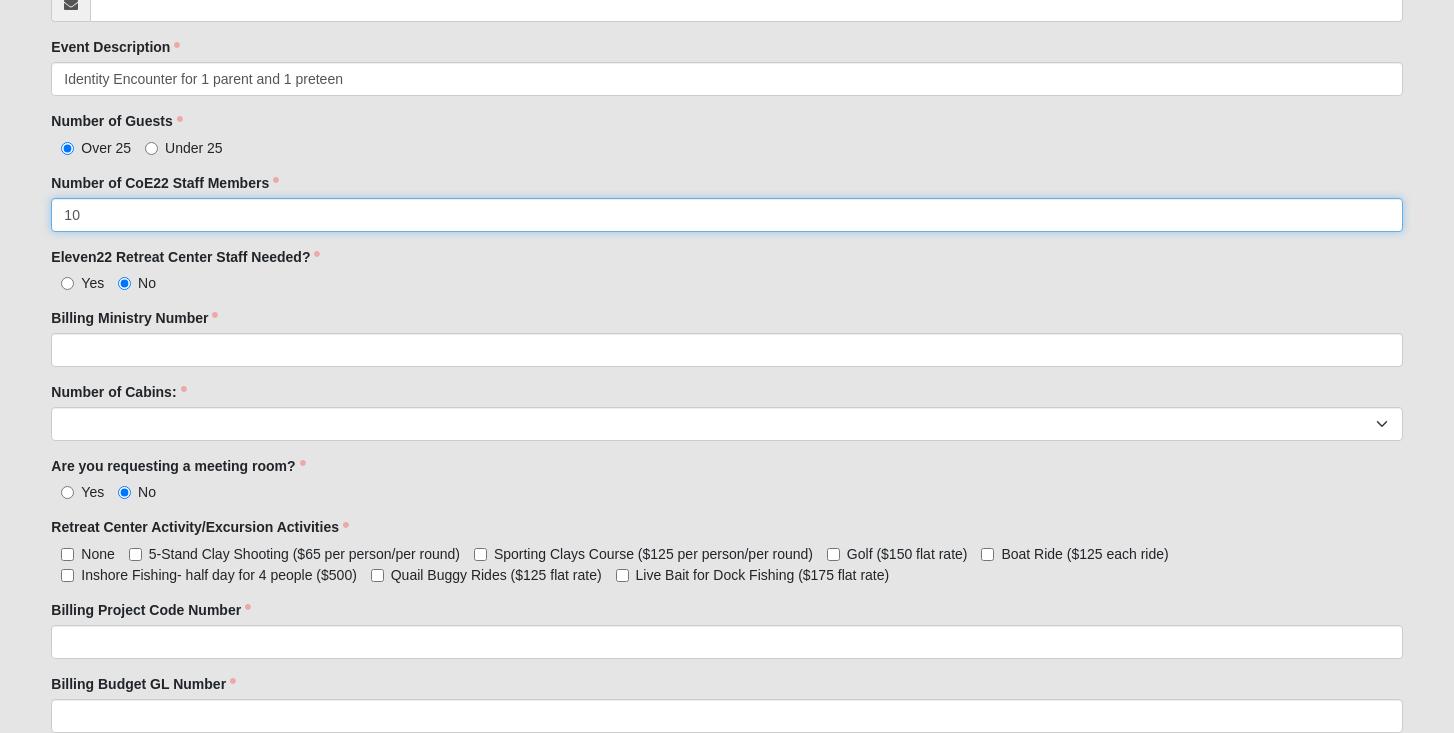 drag, startPoint x: 112, startPoint y: 215, endPoint x: 52, endPoint y: 215, distance: 60 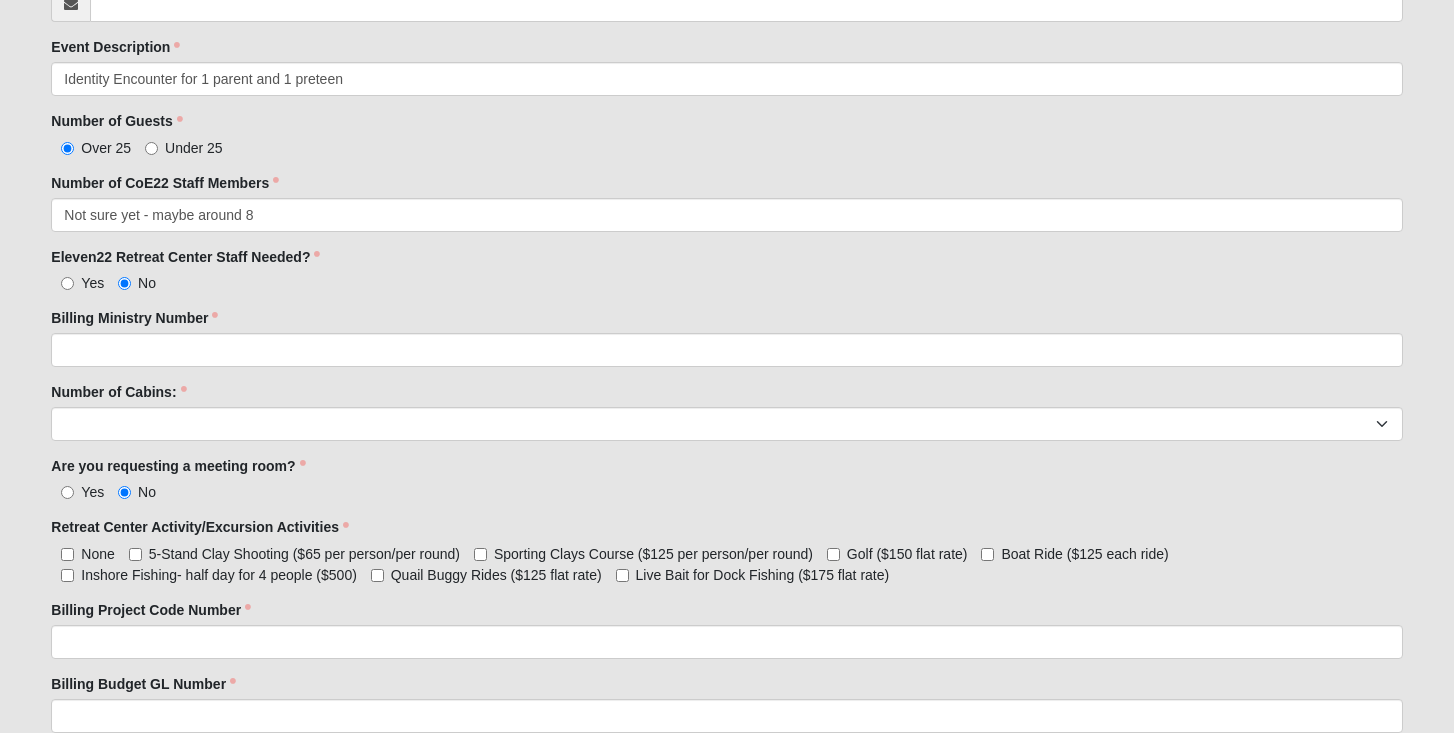 click on "Eleven22 Retreat Center Staff Needed?
Yes
No
Eleven22 Retreat Center Staff Needed? is required." at bounding box center (726, 270) 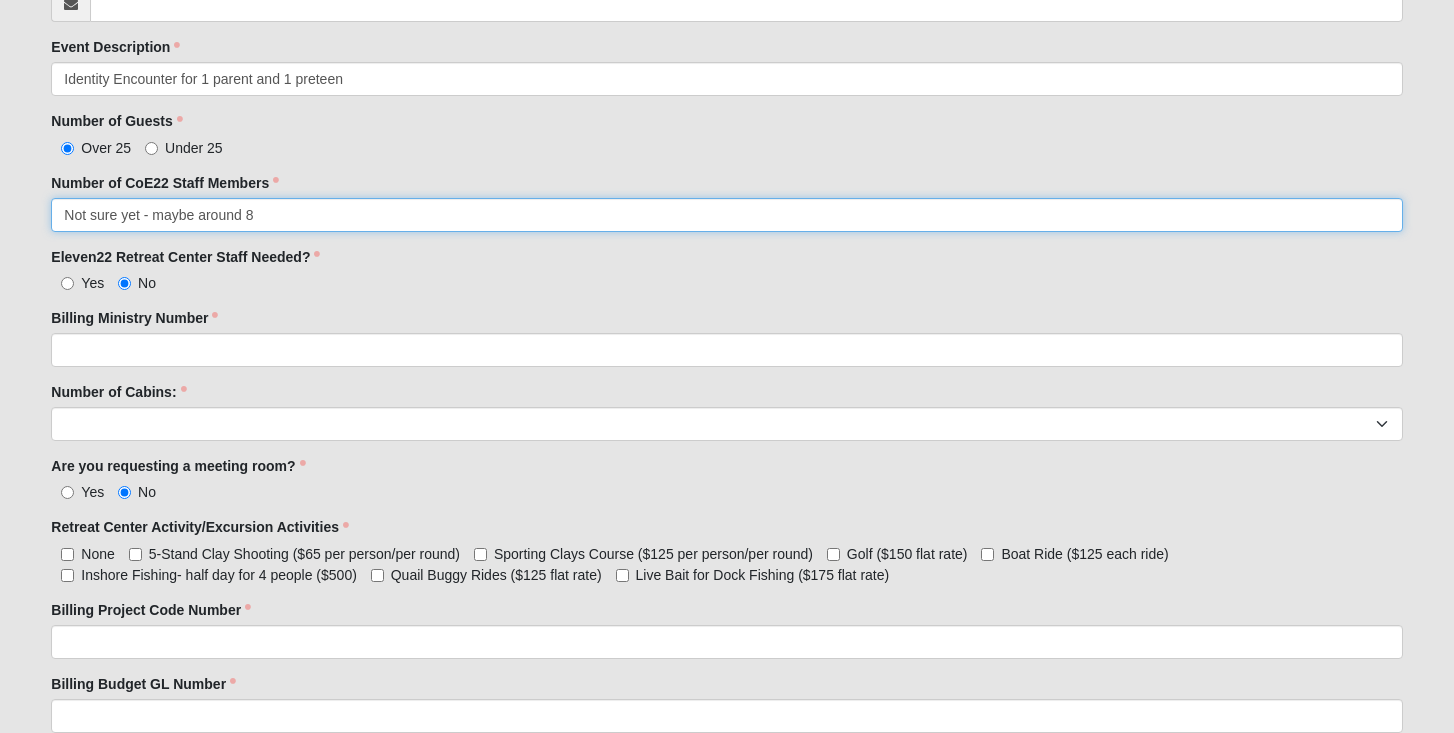 click on "Not sure yet - maybe around 8" at bounding box center (726, 215) 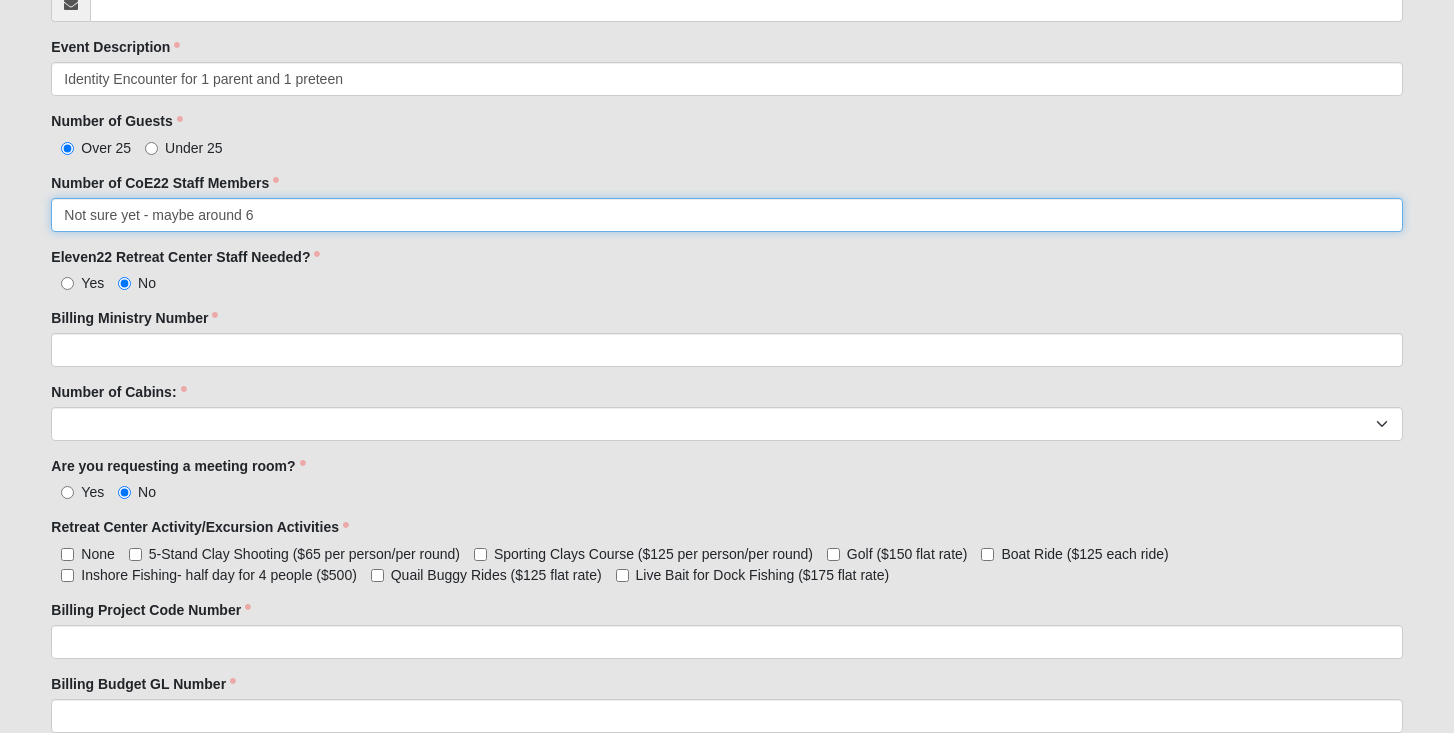 type on "Not sure yet - maybe around 6" 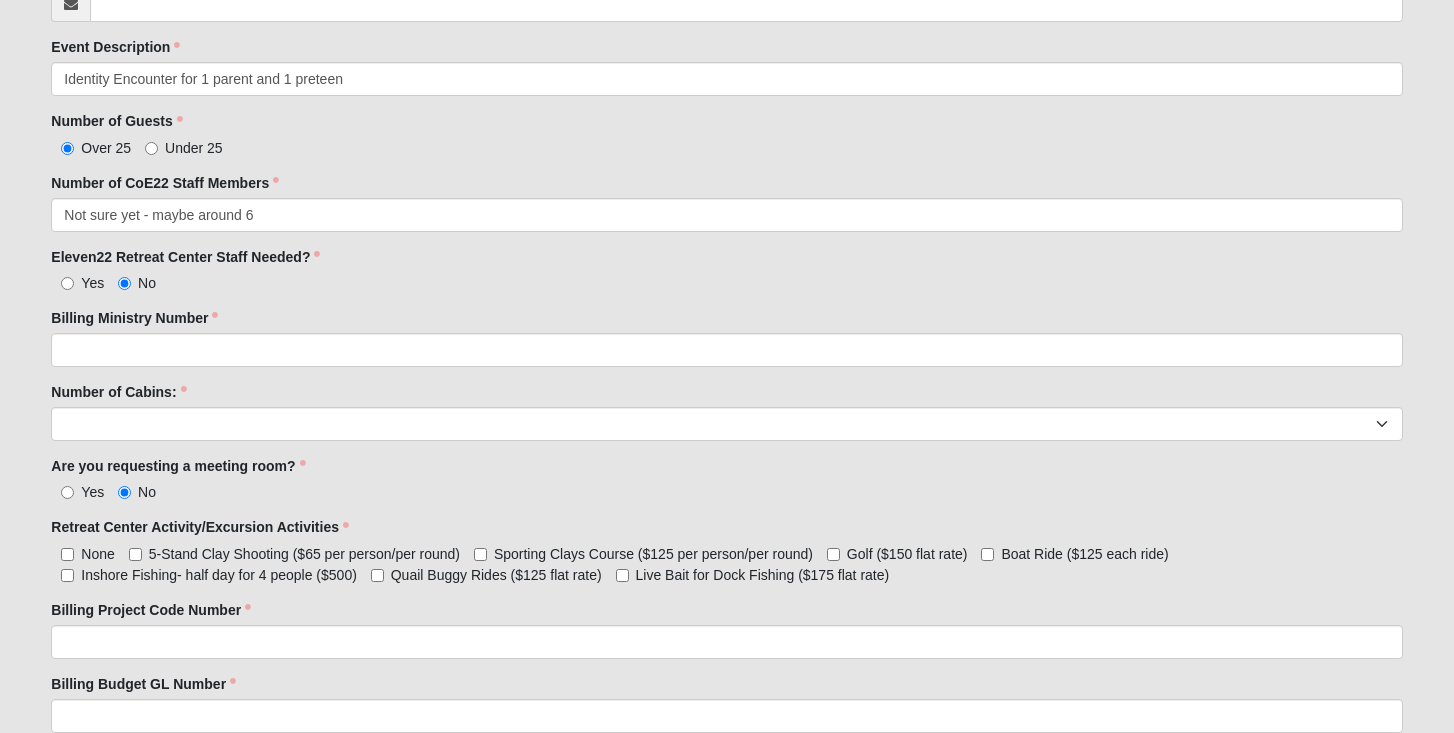 click on "Yes
No" at bounding box center (726, 282) 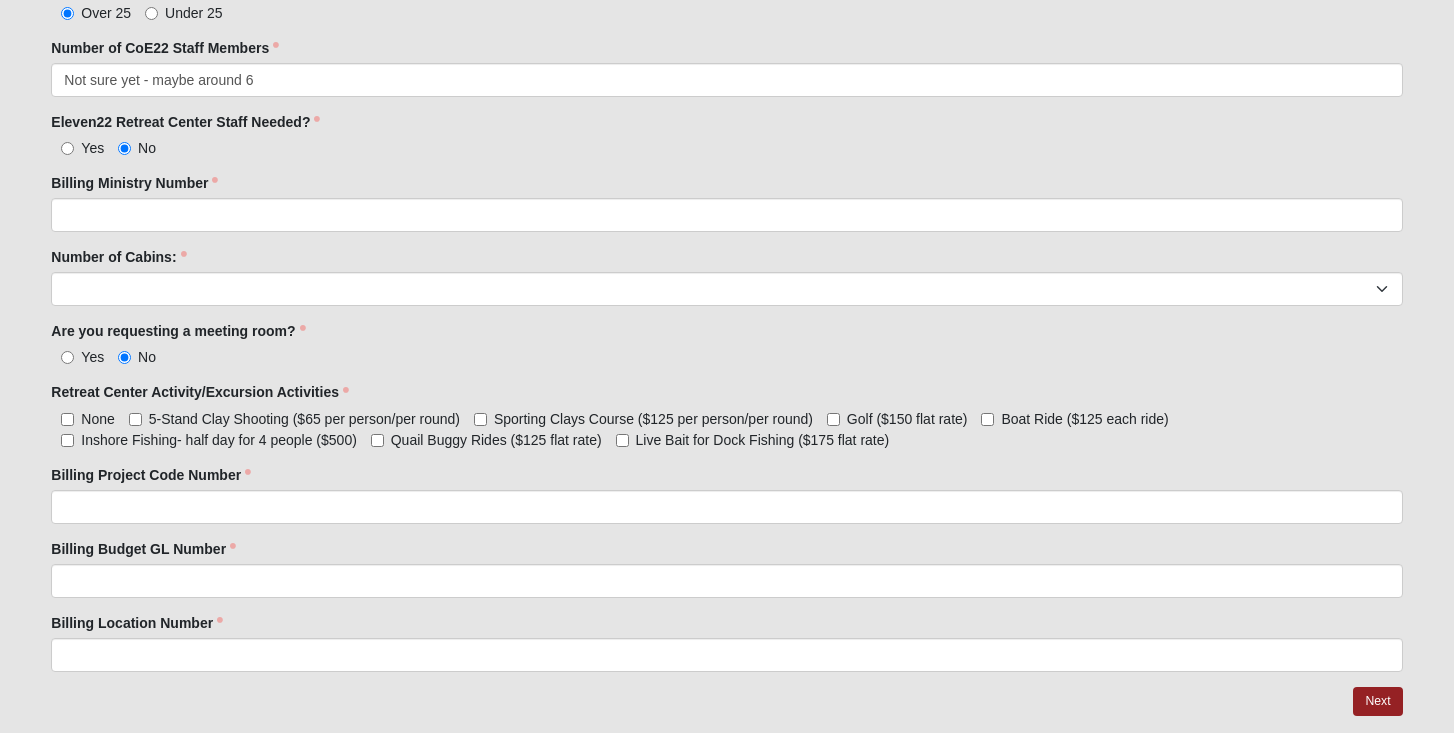scroll, scrollTop: 1553, scrollLeft: 0, axis: vertical 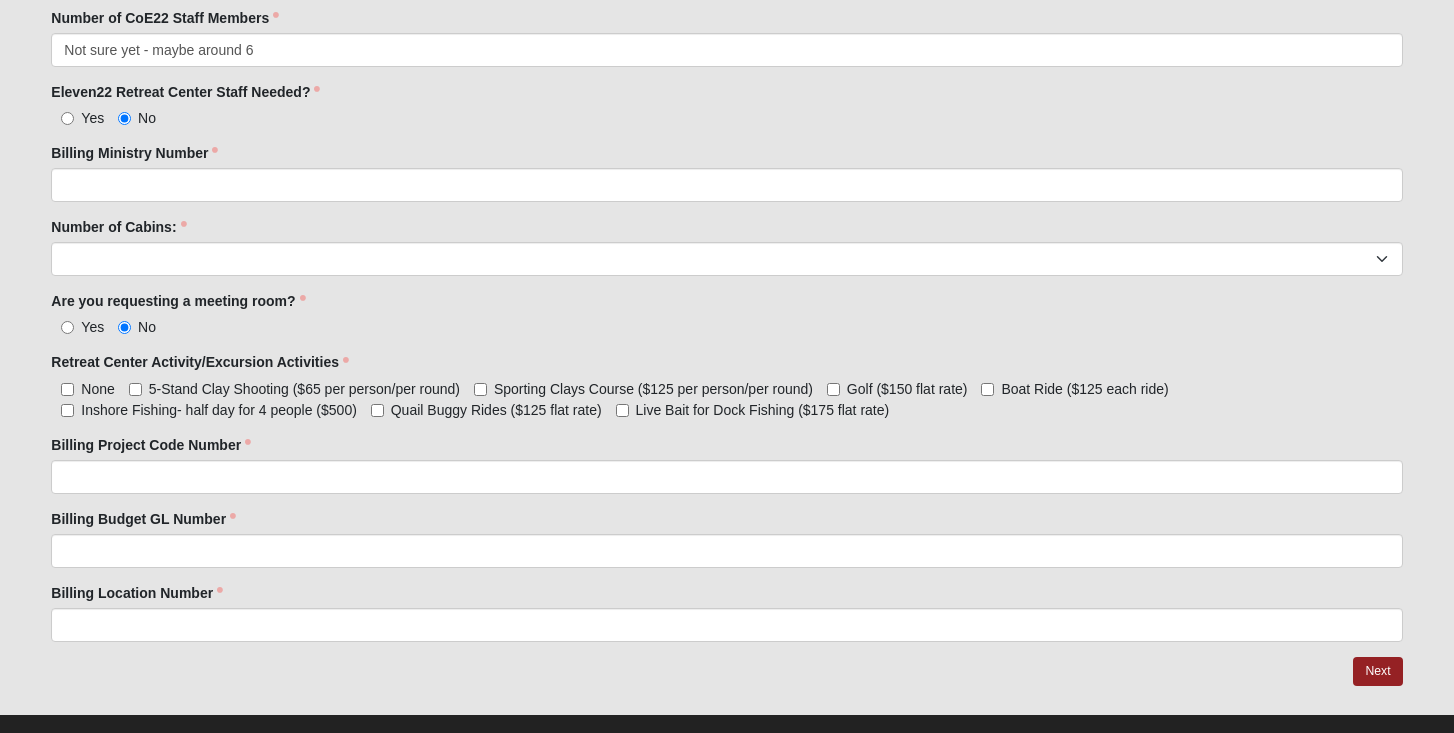 click on "Yes" at bounding box center (92, 118) 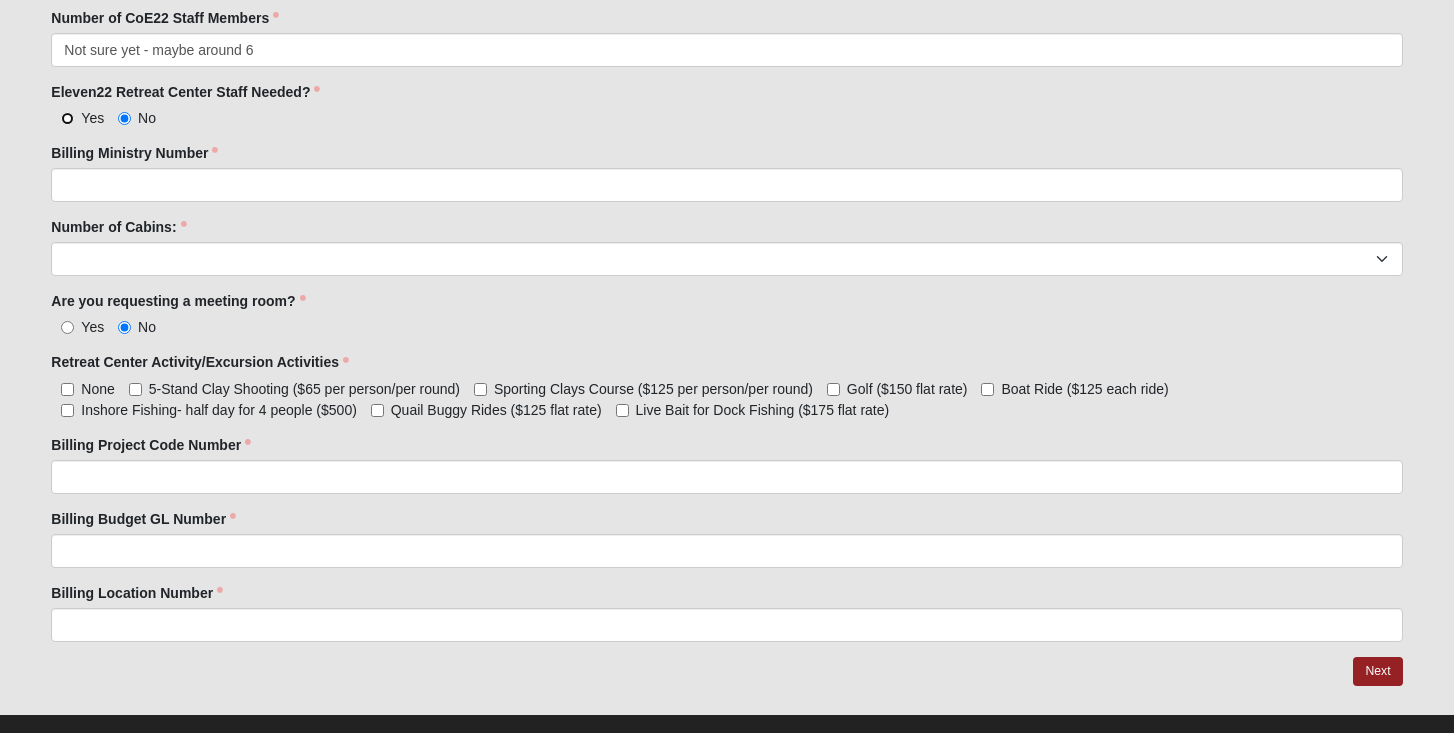 radio on "true" 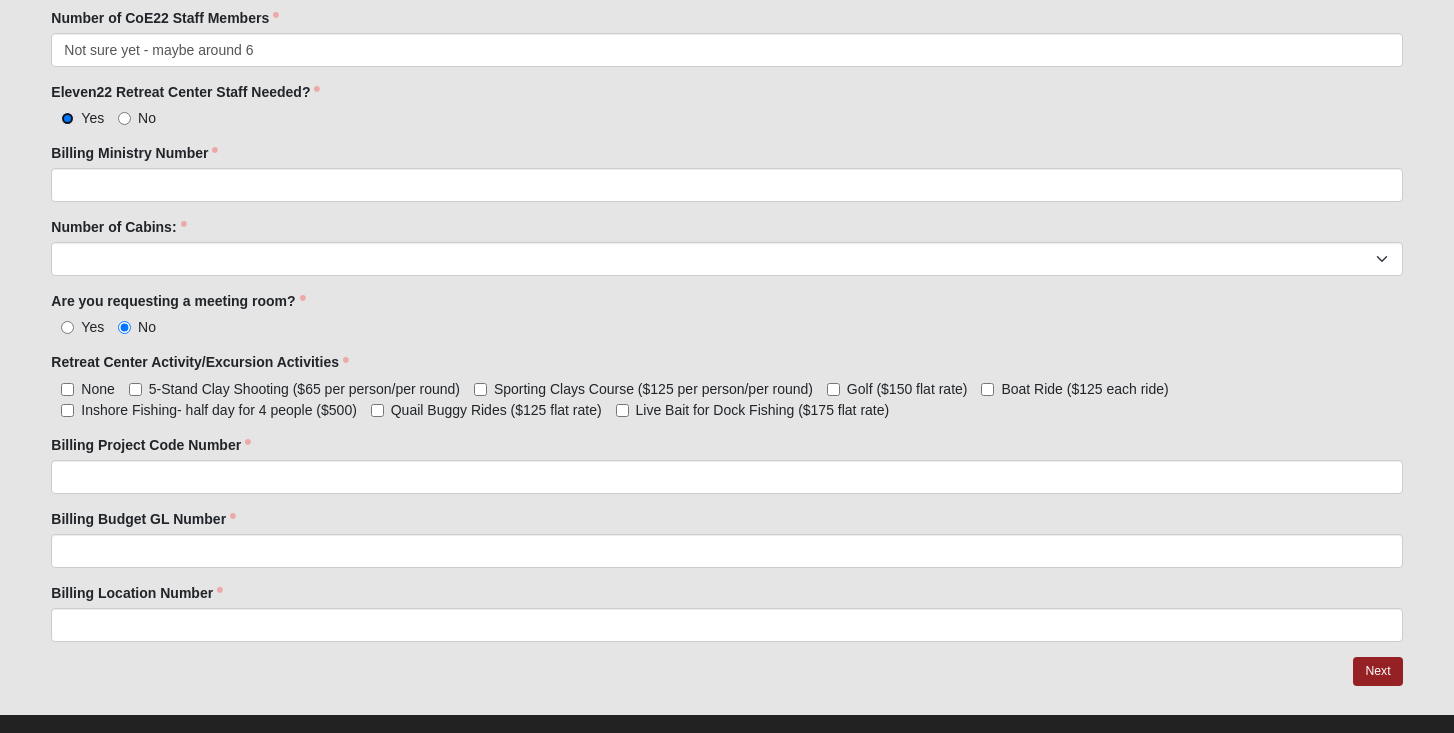 scroll, scrollTop: 1581, scrollLeft: 0, axis: vertical 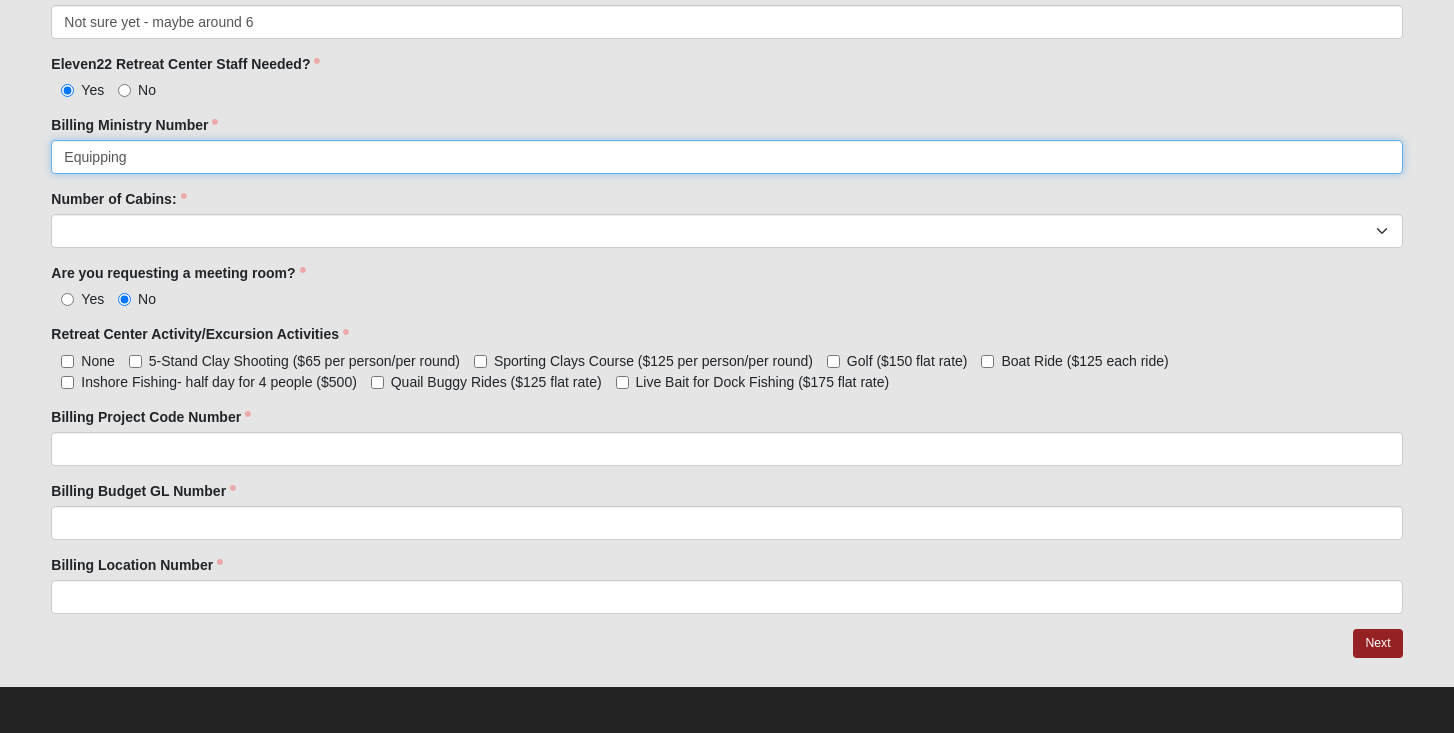 type on "Equipping" 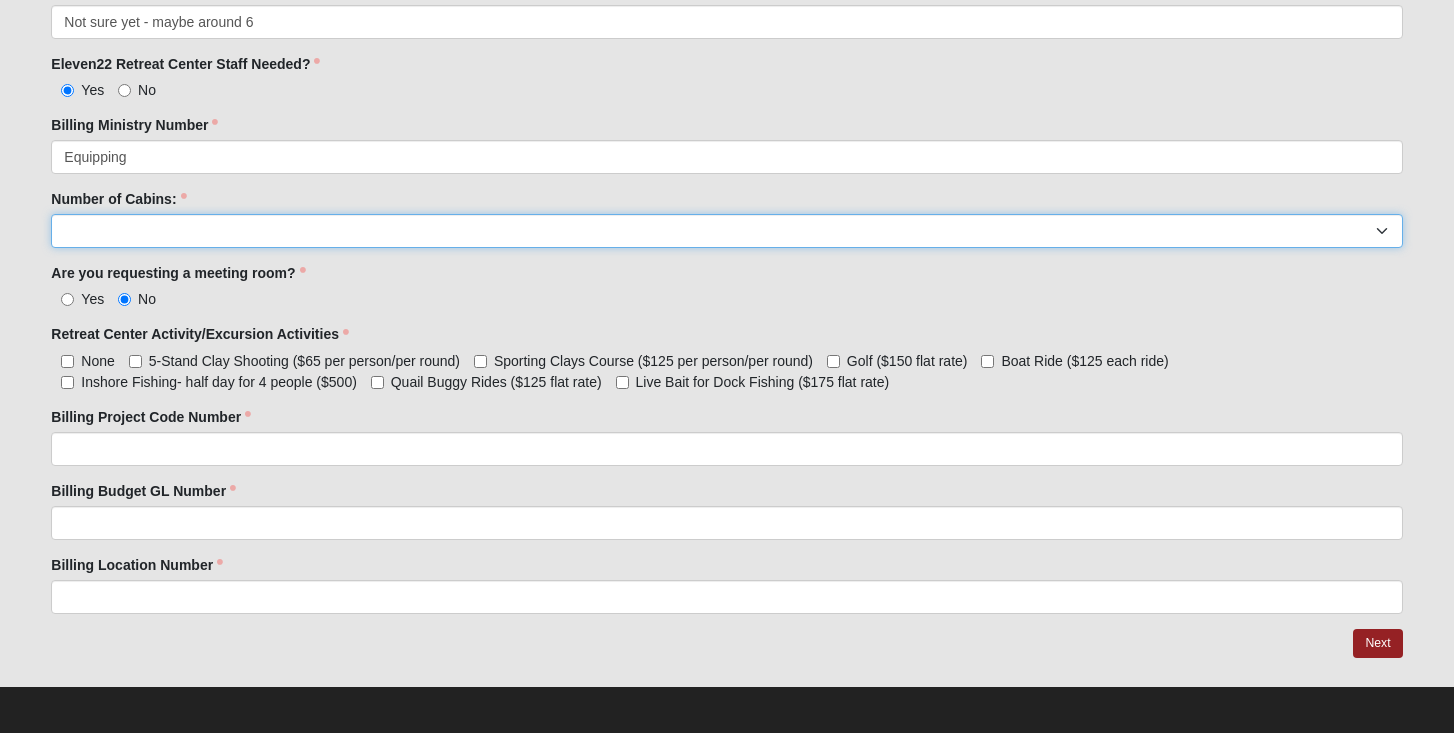 click on "1
2
3
4
5
6
7
8" at bounding box center [726, 231] 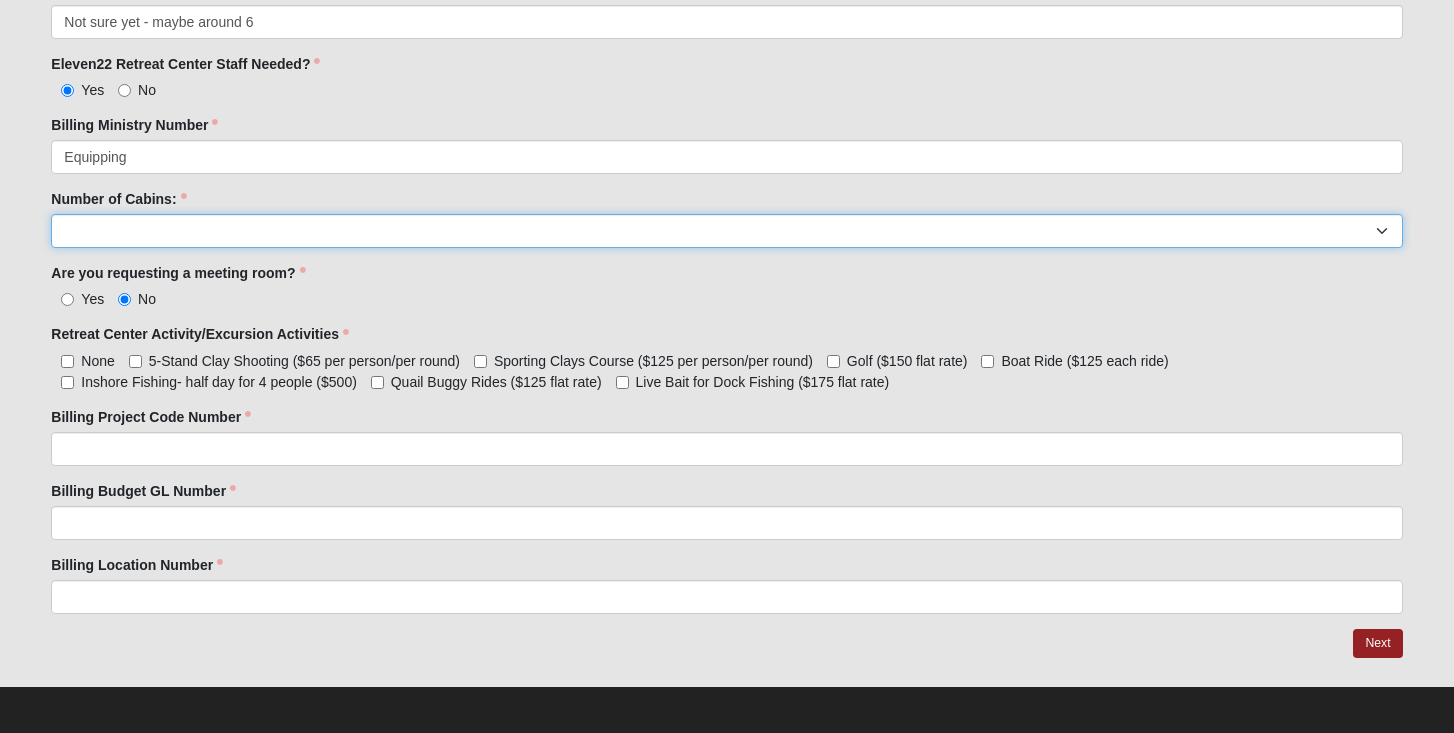 select on "8" 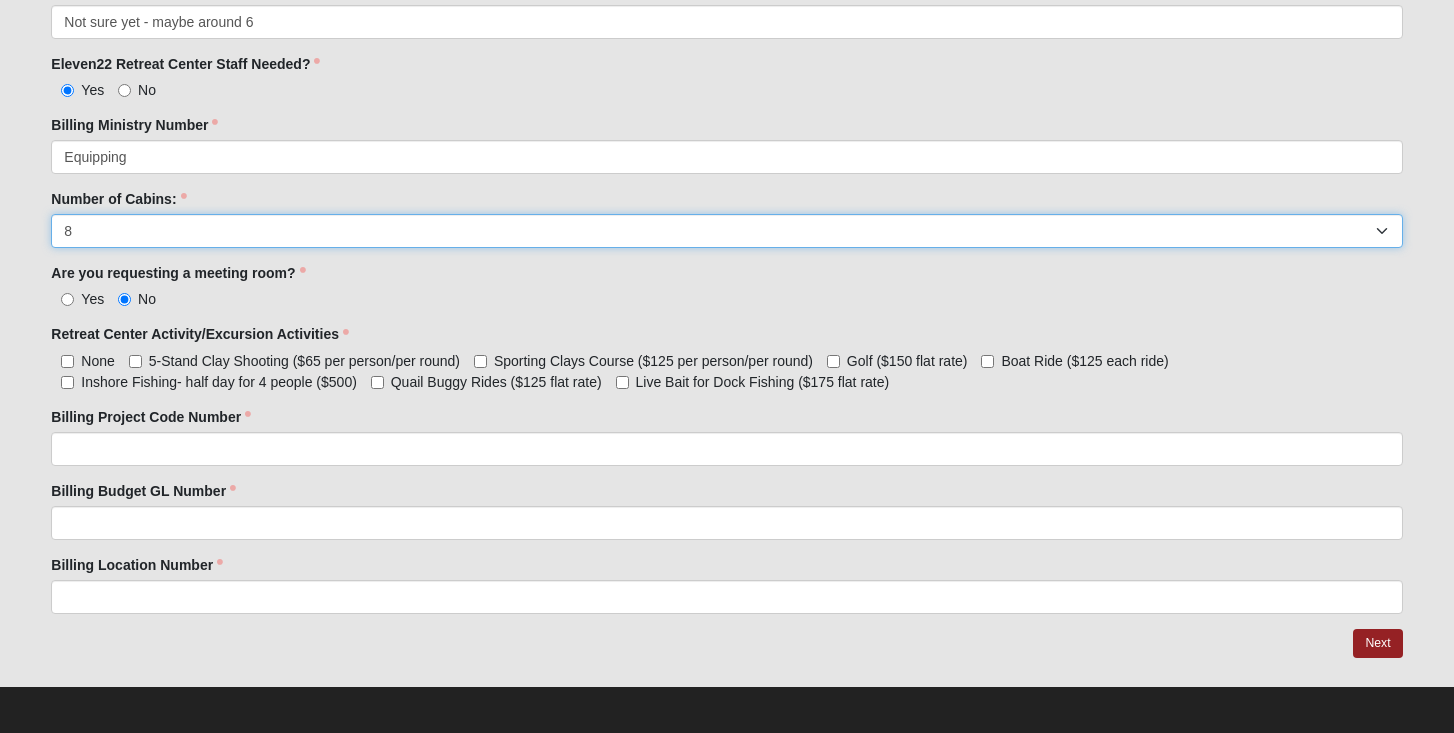 scroll, scrollTop: 1586, scrollLeft: 0, axis: vertical 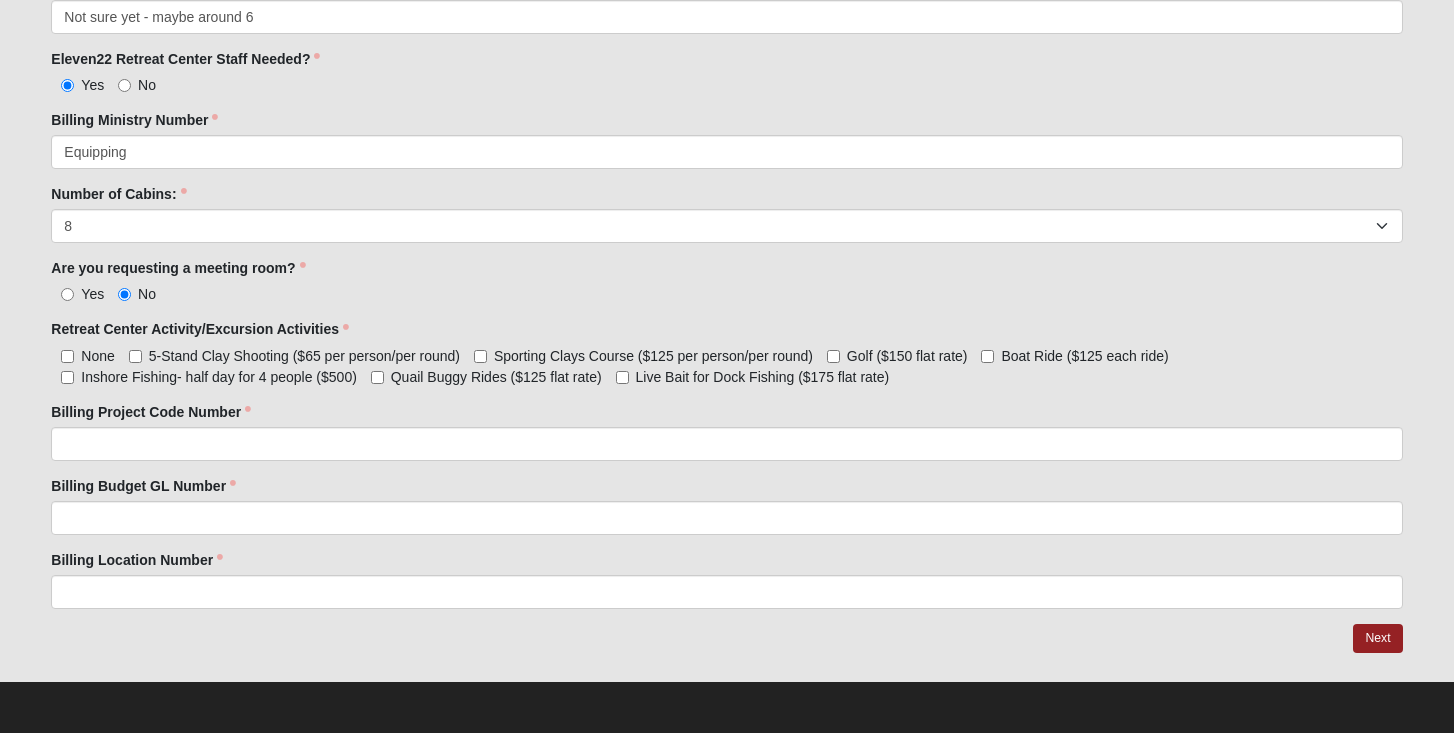 click on "Yes" at bounding box center [92, 294] 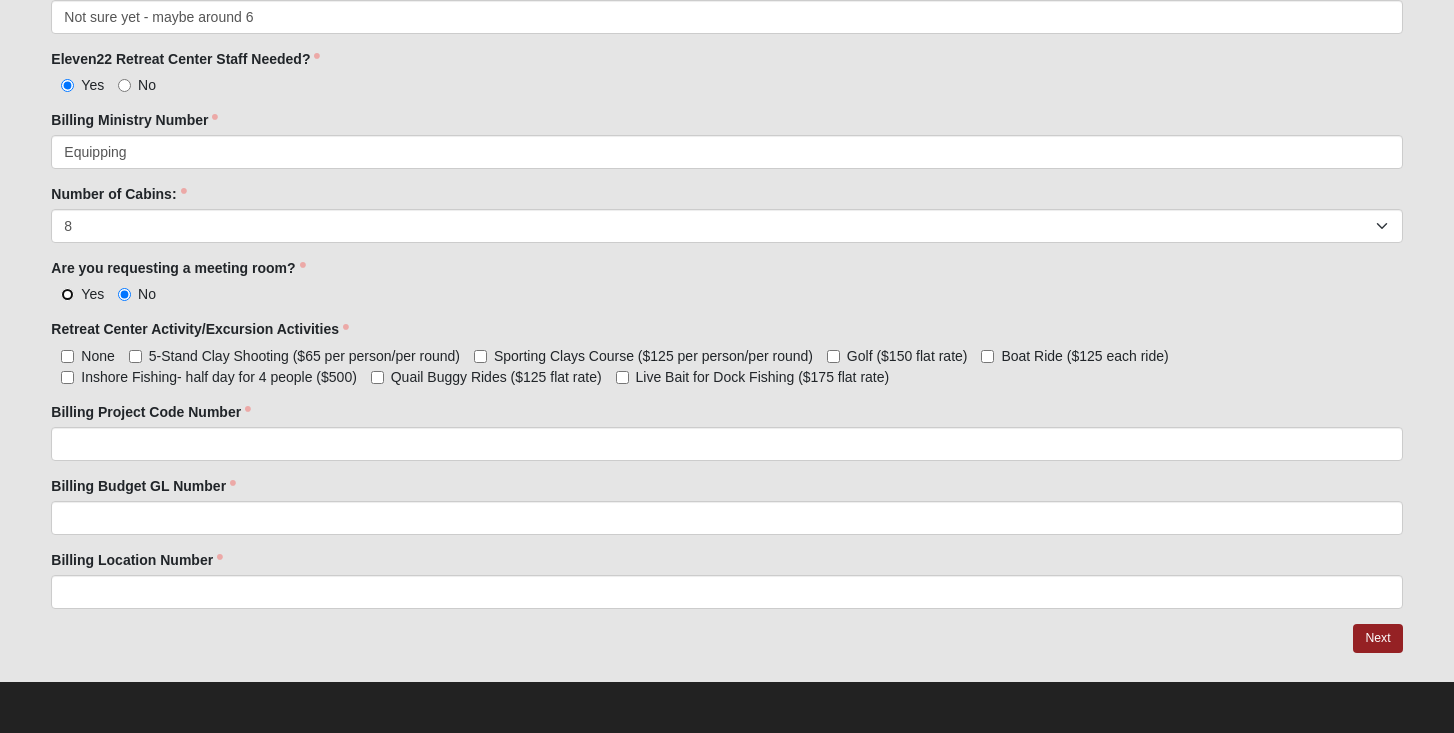 click on "Yes" at bounding box center (67, 294) 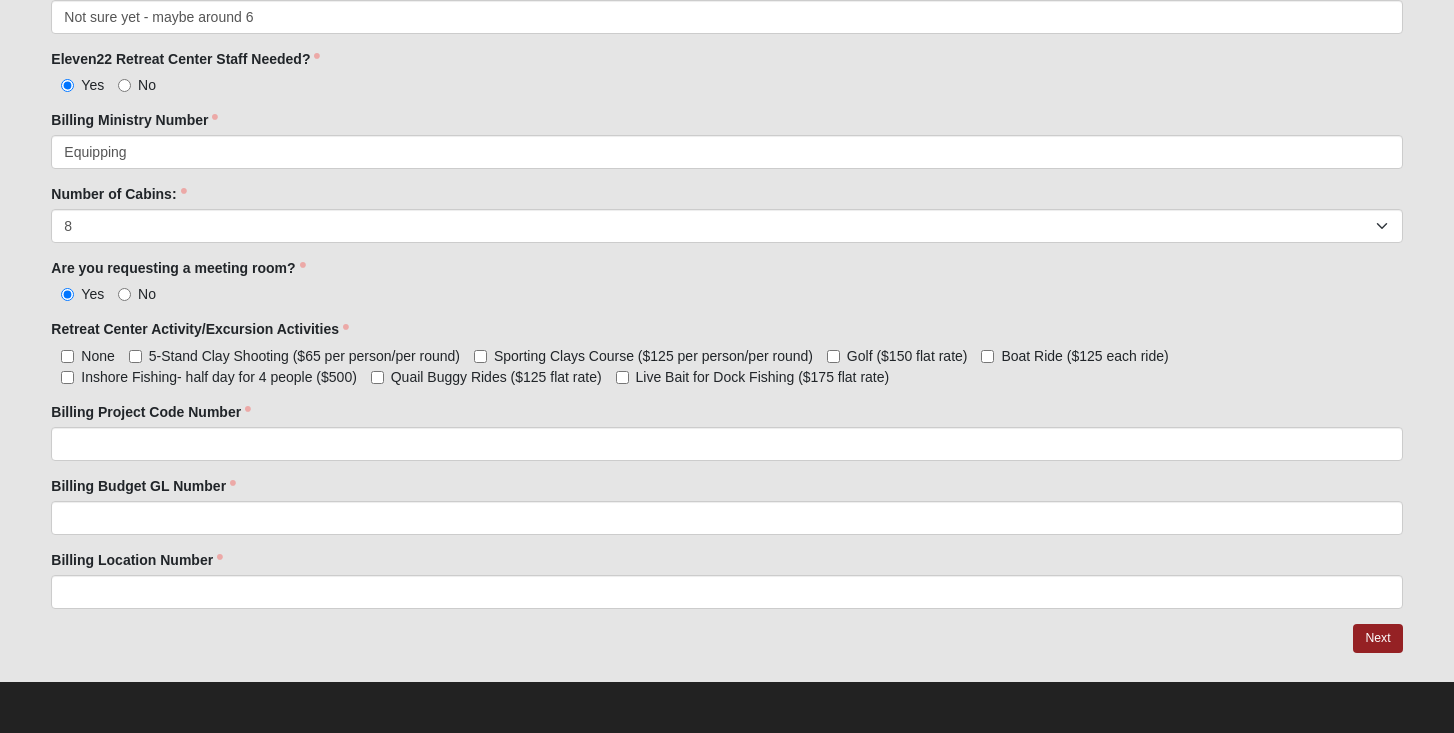 click on "Quail Buggy Rides ($125 flat rate)" at bounding box center [496, 377] 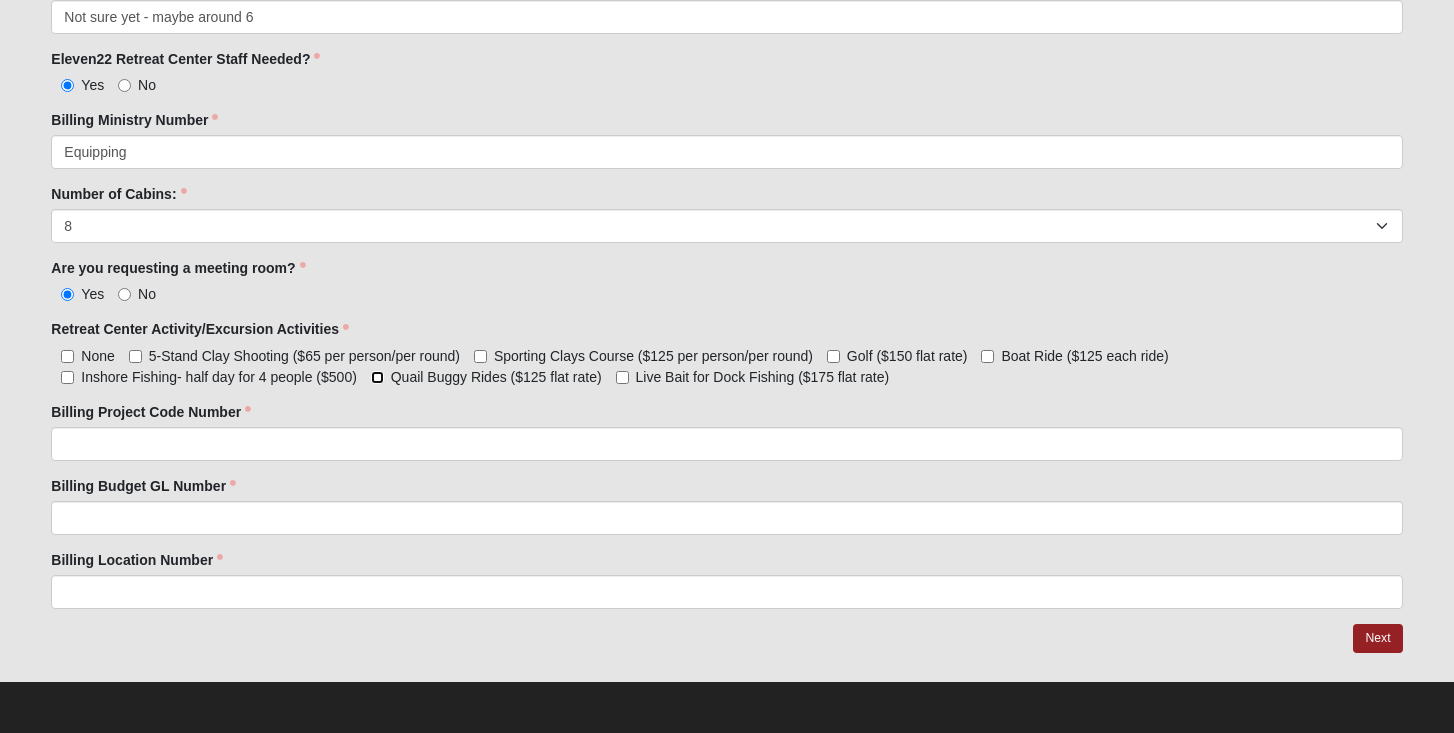 click on "Quail Buggy Rides ($125 flat rate)" at bounding box center [377, 377] 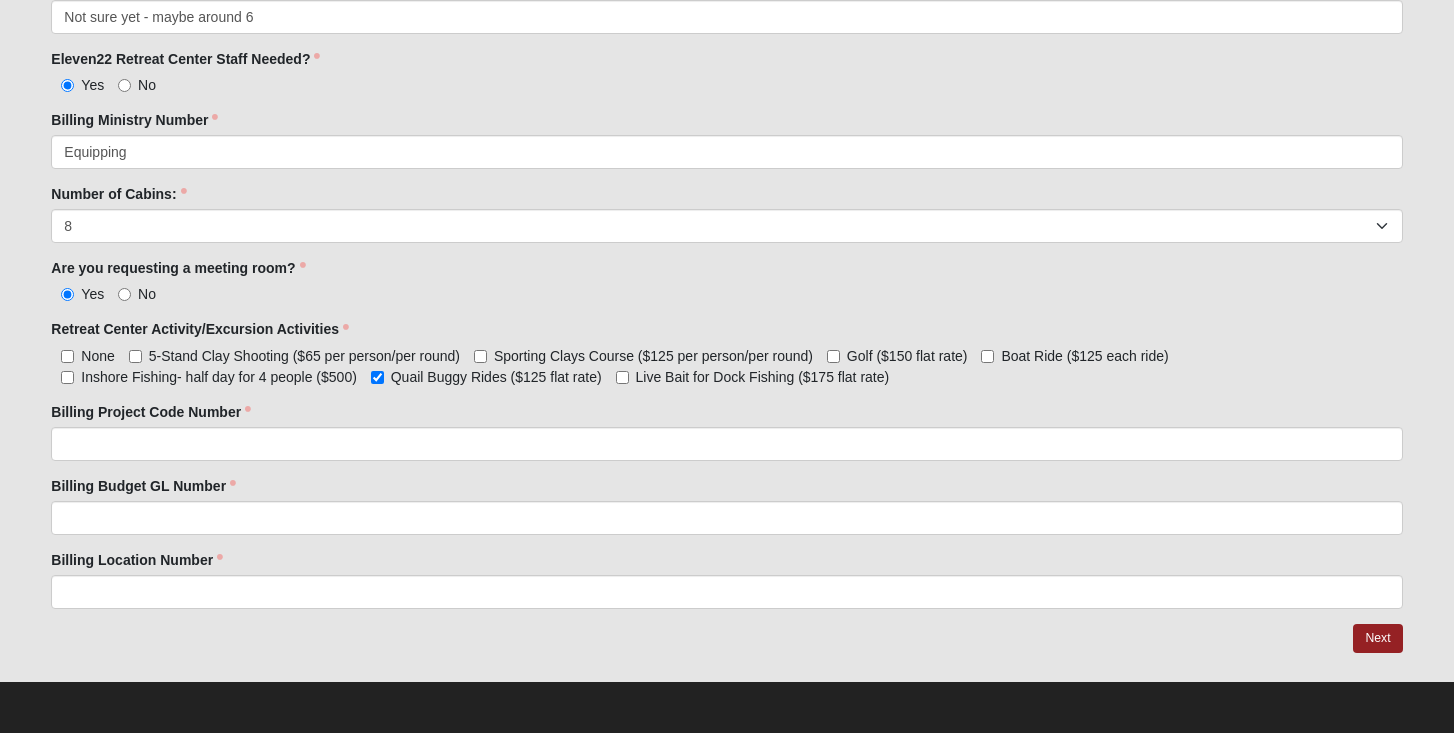 click on "Live Bait for Dock Fishing ($175 flat rate)" at bounding box center (763, 377) 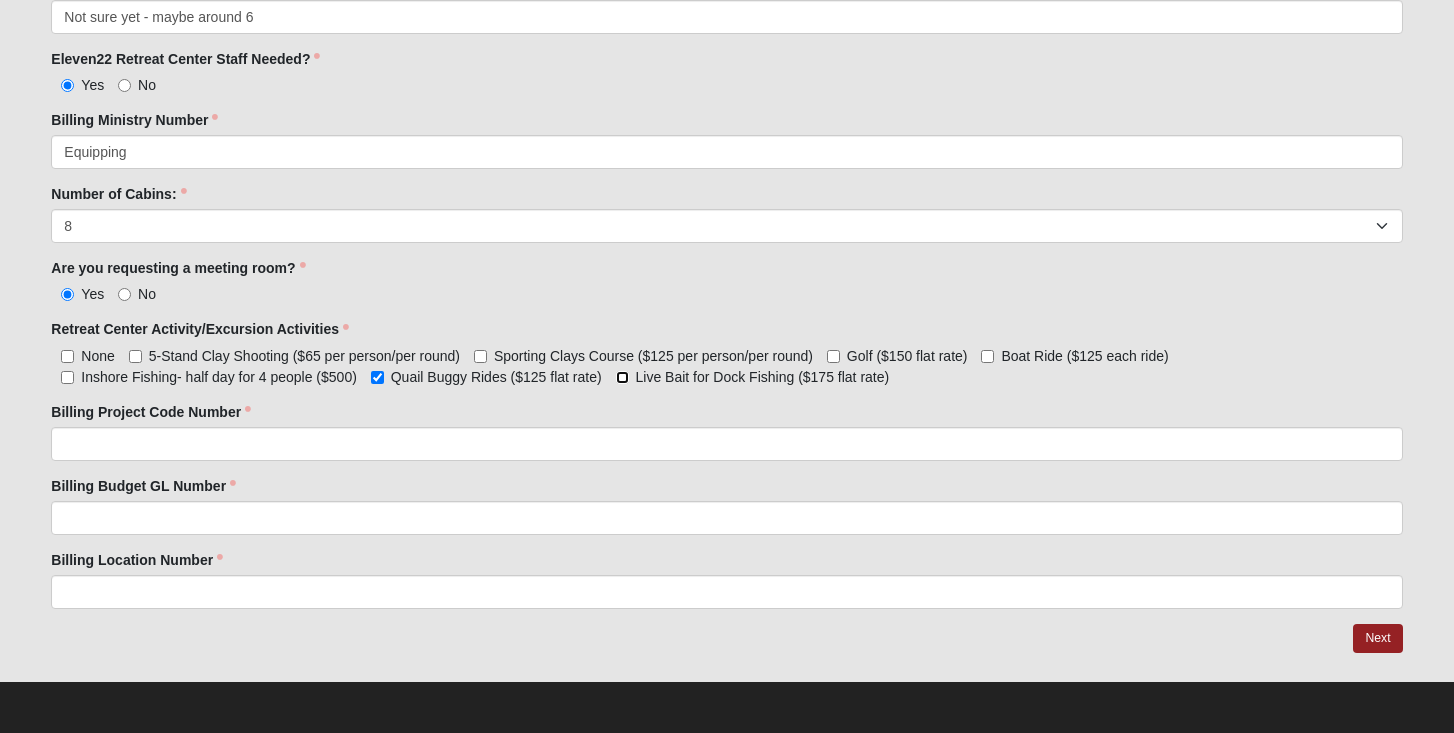 click on "Live Bait for Dock Fishing ($175 flat rate)" at bounding box center (622, 377) 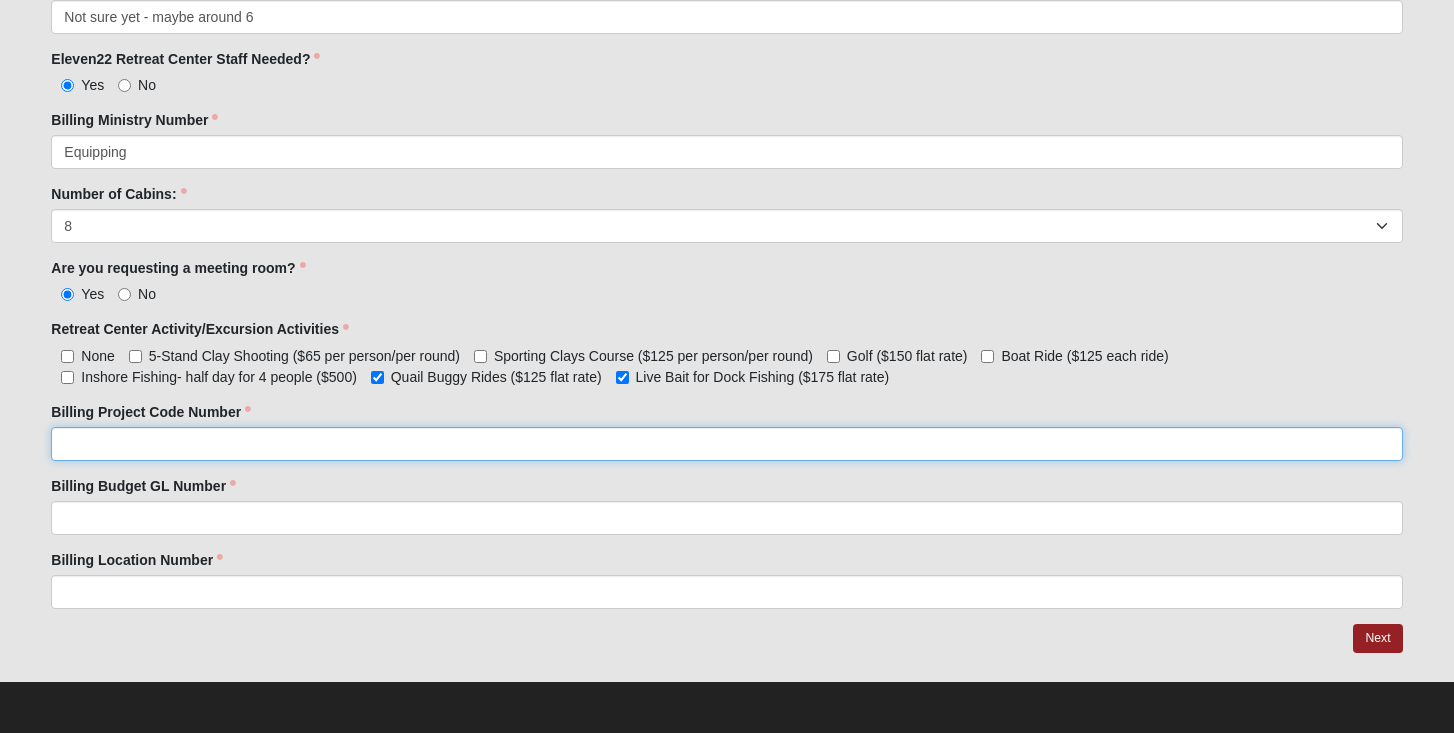 click on "Billing Project Code Number" at bounding box center [726, 444] 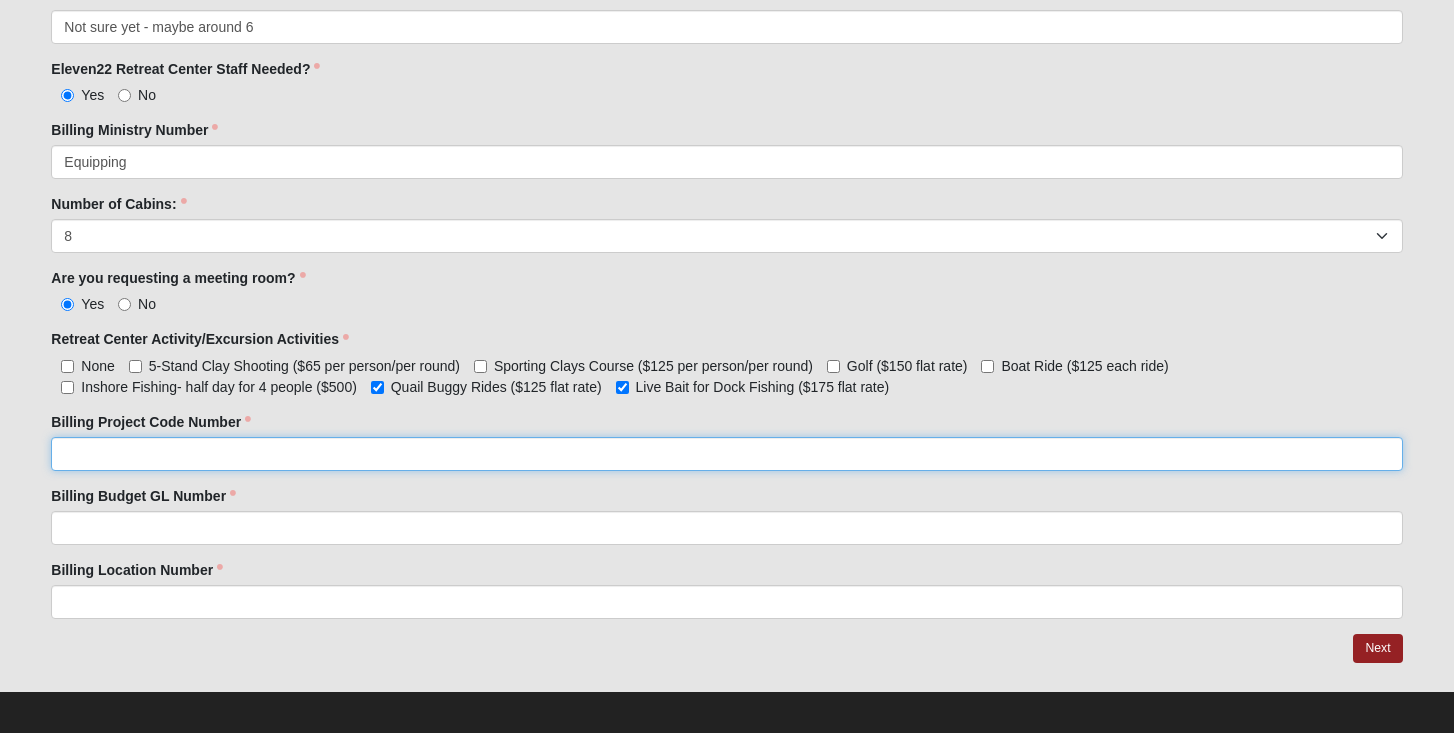 scroll, scrollTop: 1574, scrollLeft: 0, axis: vertical 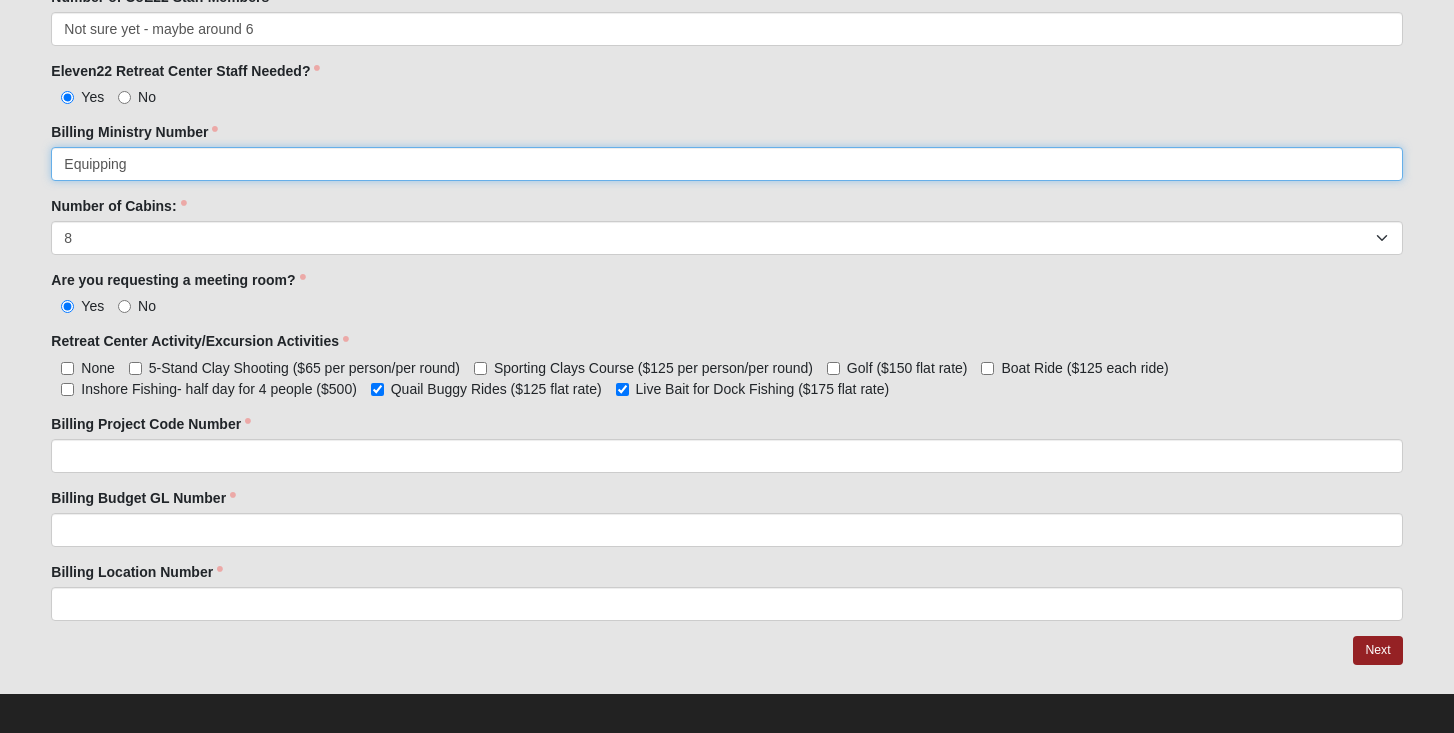 click on "Equipping" at bounding box center (726, 164) 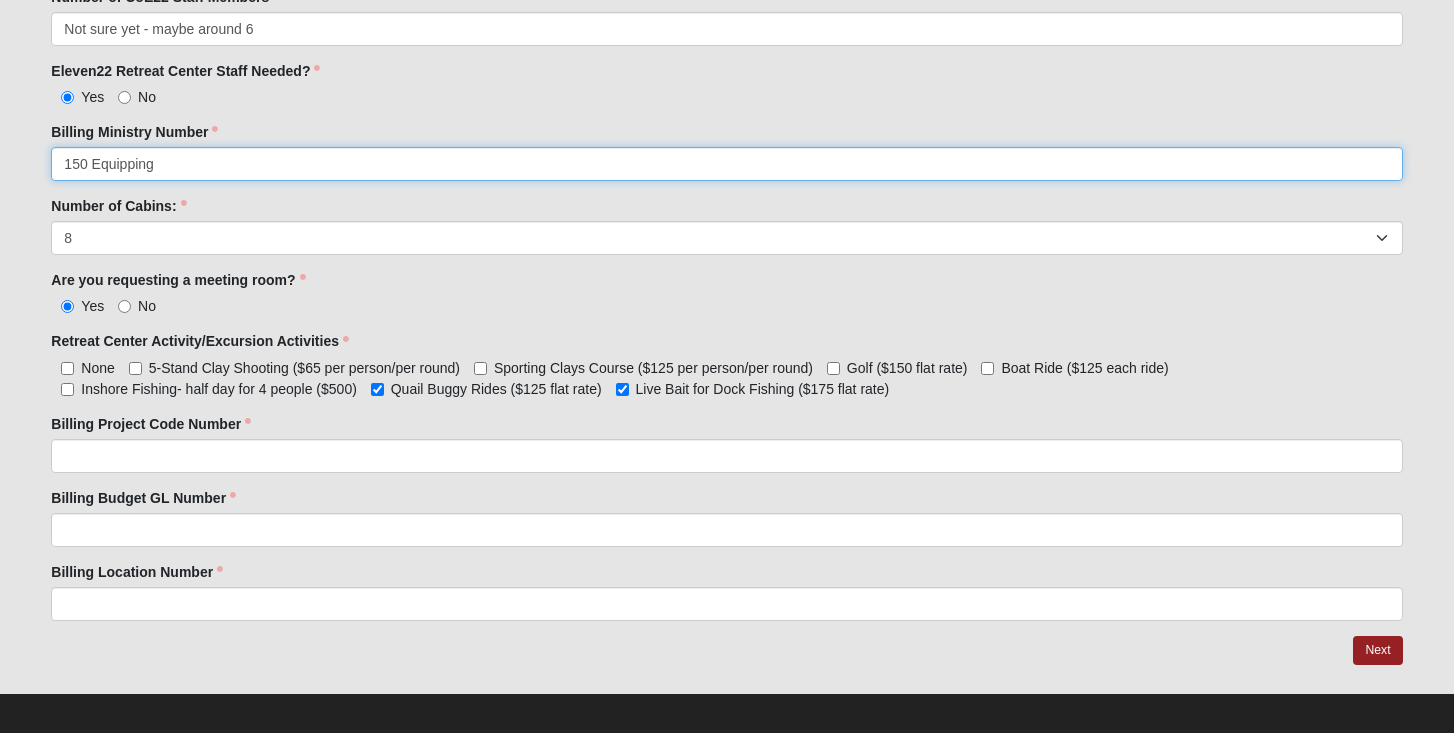 type on "150 Equipping" 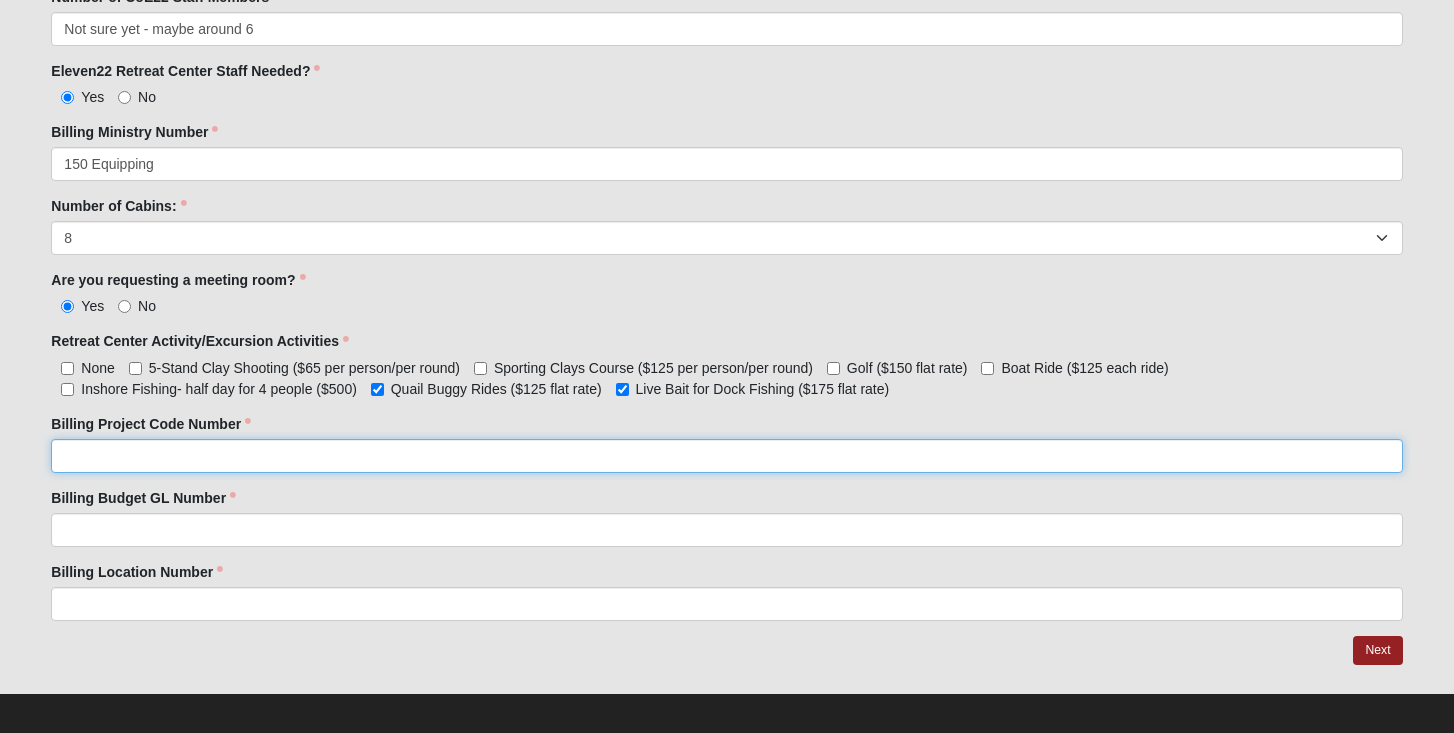 click on "Billing Project Code Number" at bounding box center [726, 456] 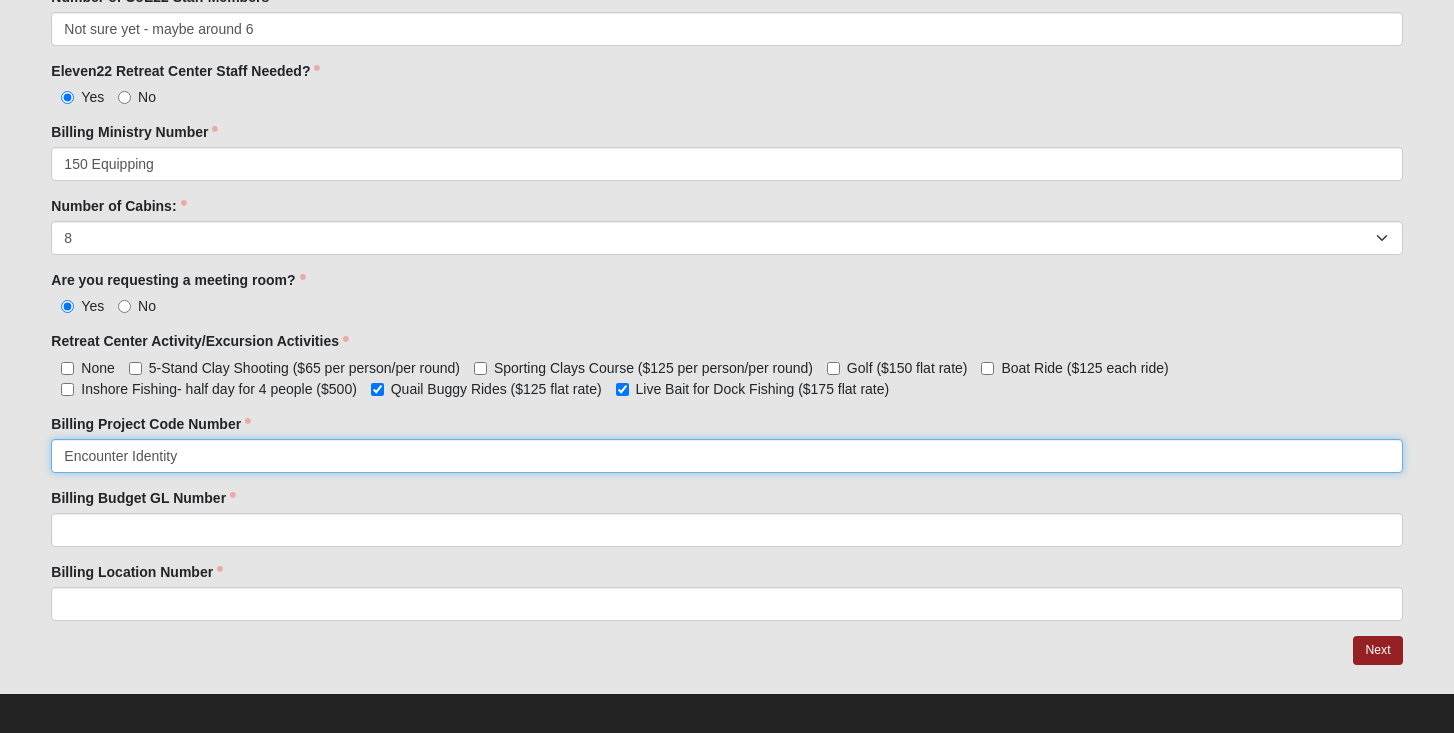 type on "Encounter Identity" 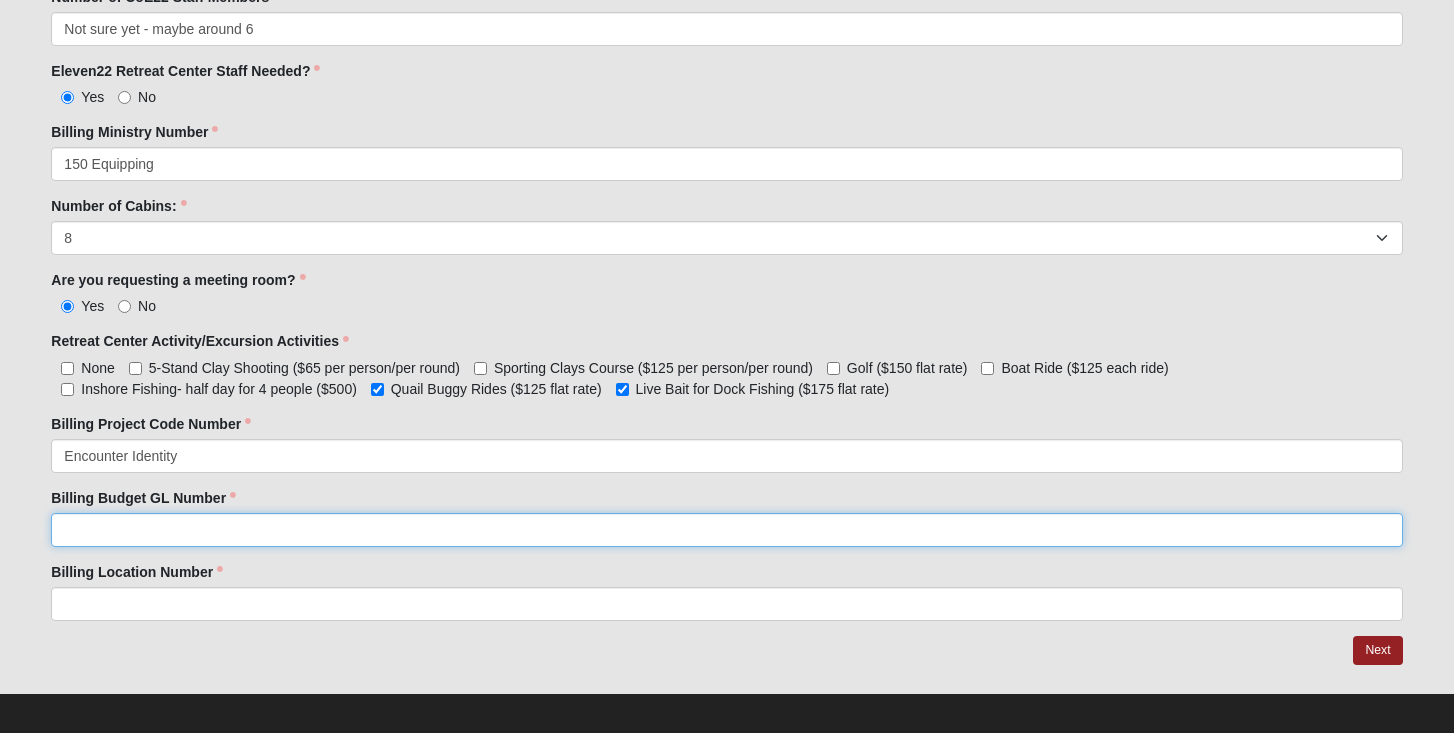 click on "Billing Budget GL Number" at bounding box center (726, 530) 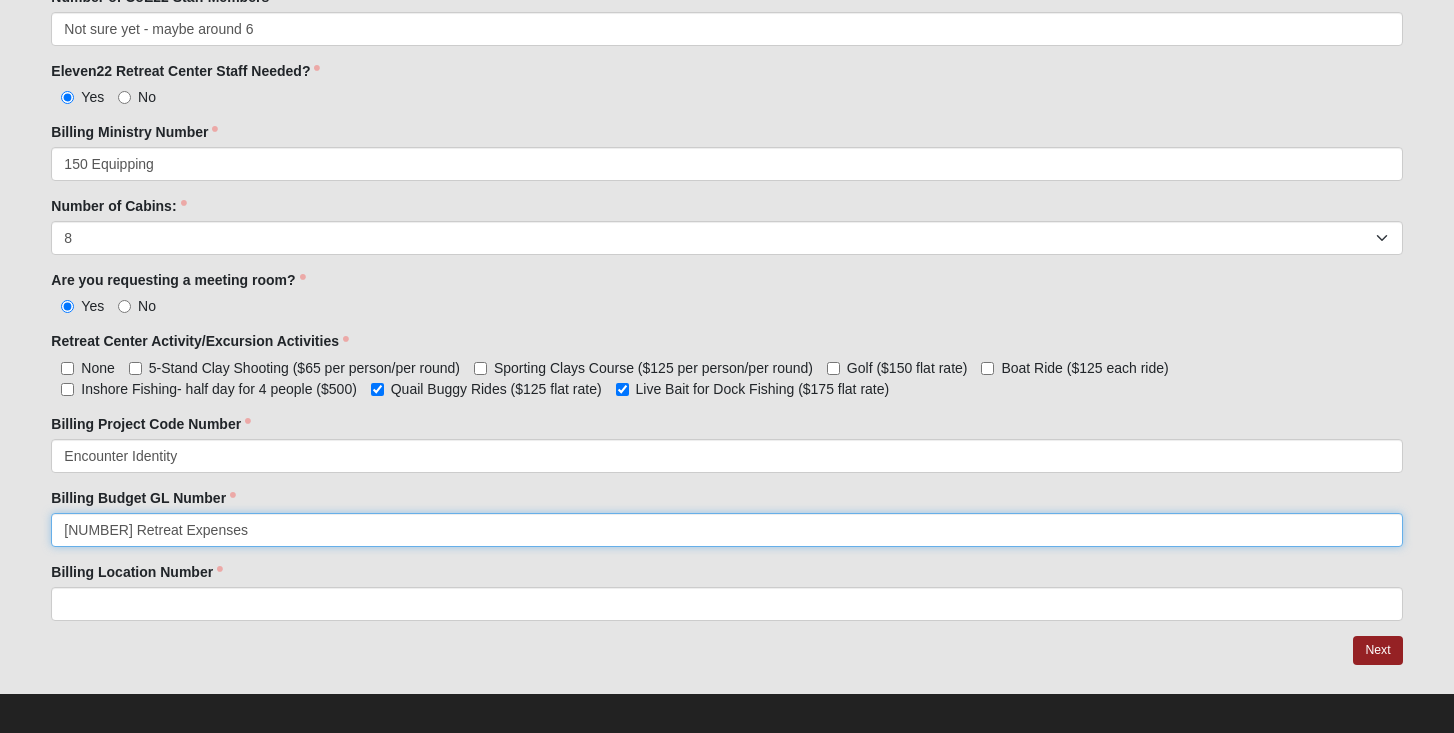 drag, startPoint x: 97, startPoint y: 520, endPoint x: 48, endPoint y: 520, distance: 49 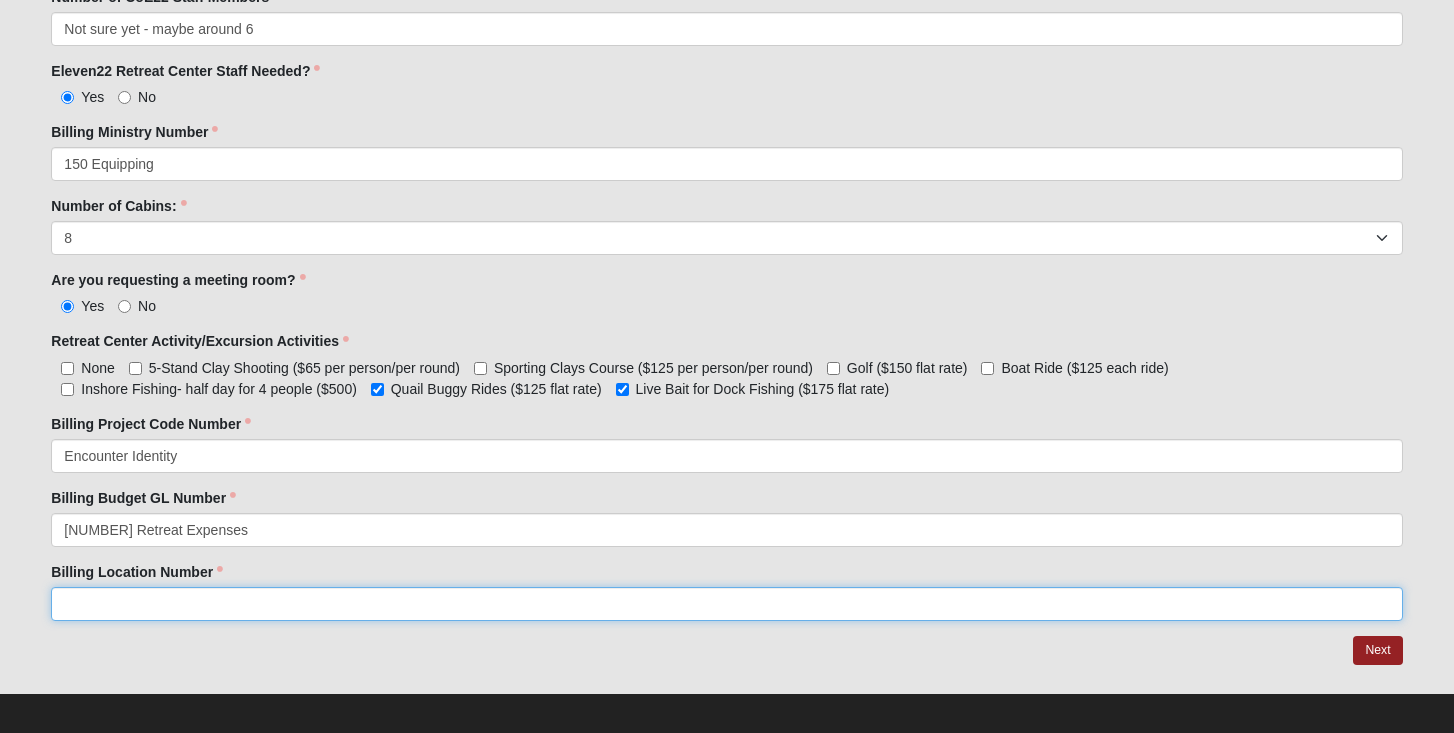 click on "Billing Location Number" at bounding box center [726, 604] 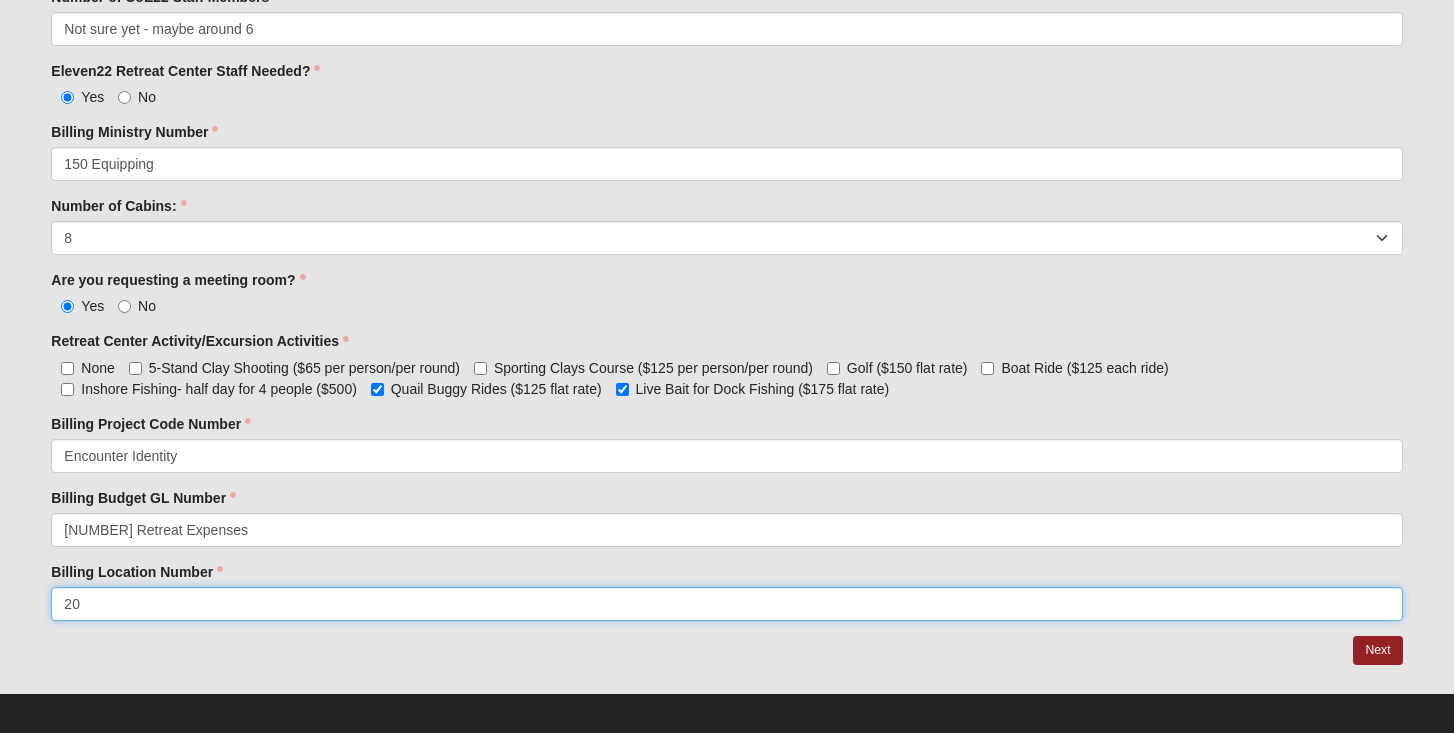 type on "2" 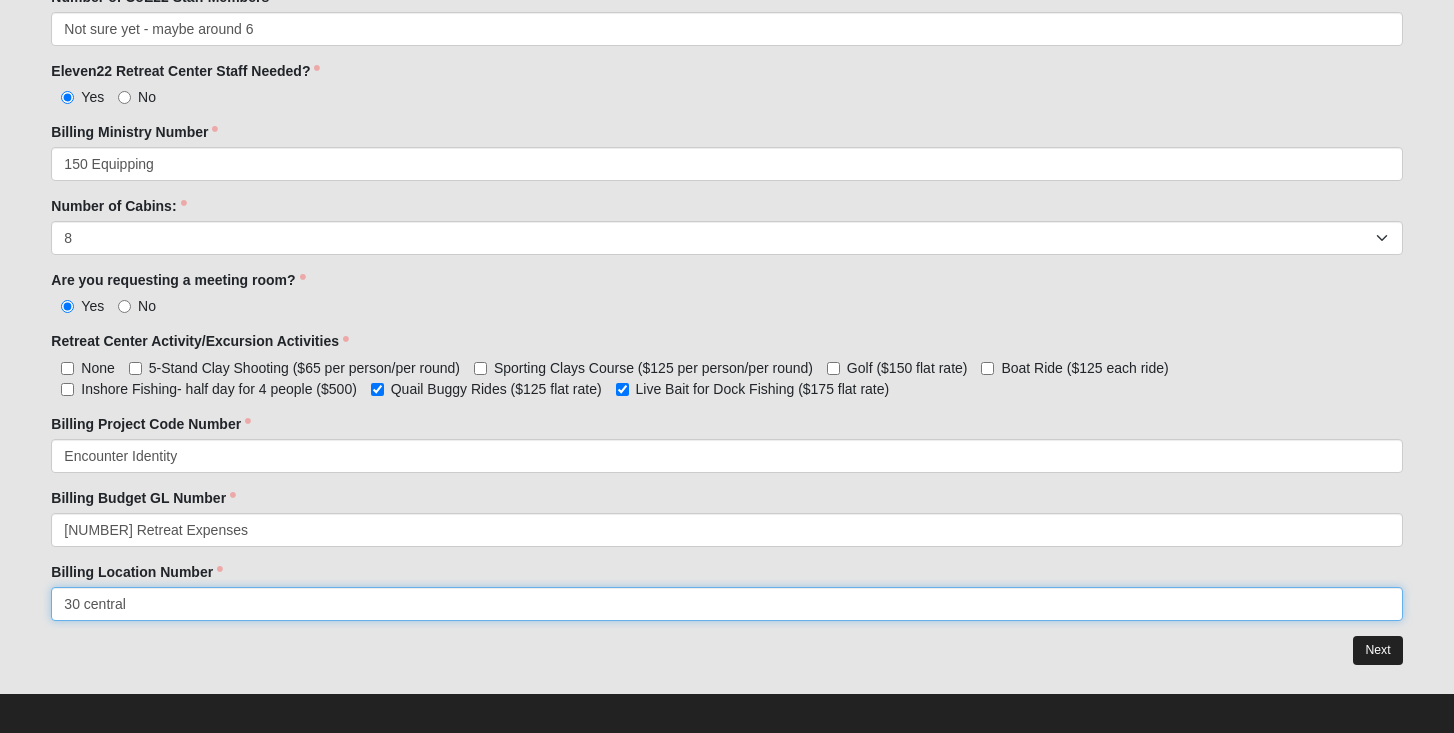 type on "30 central" 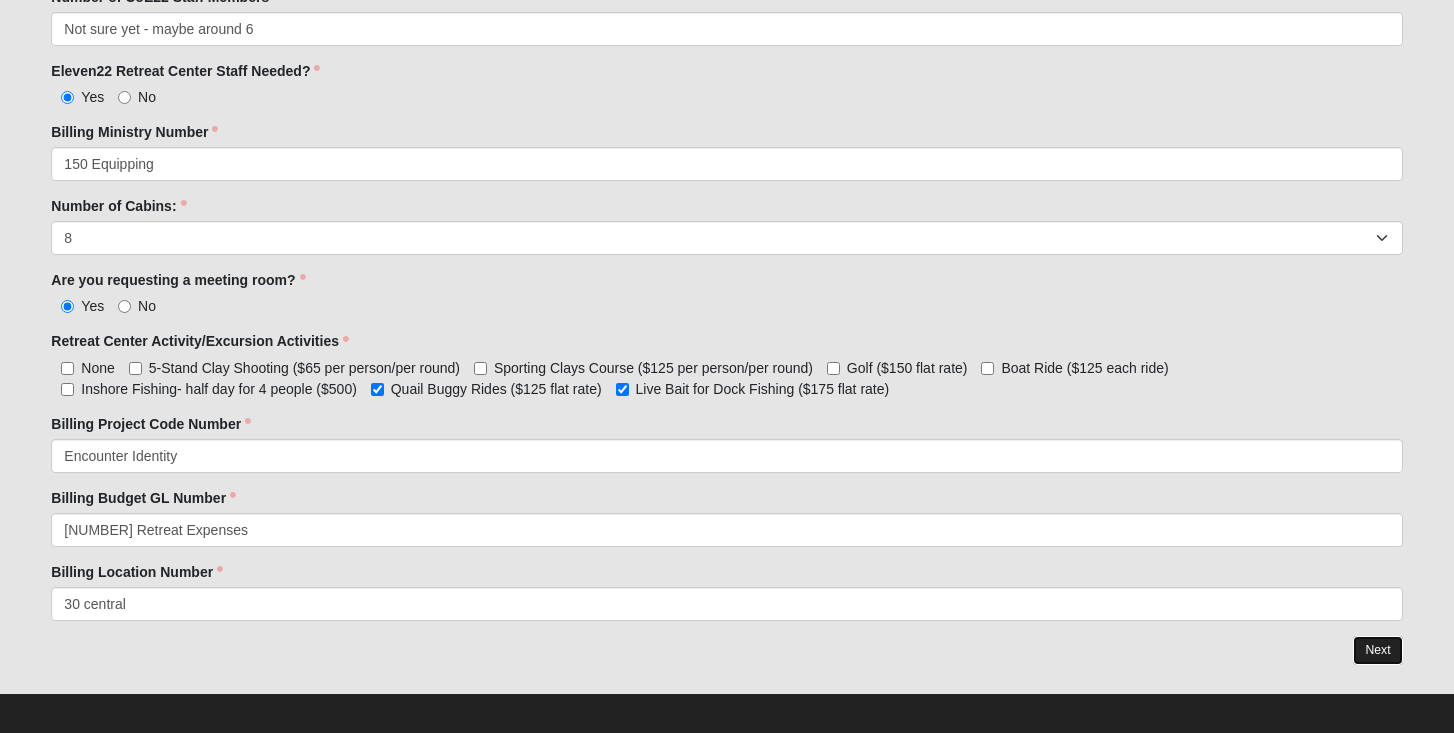 click on "Next" at bounding box center (1377, 650) 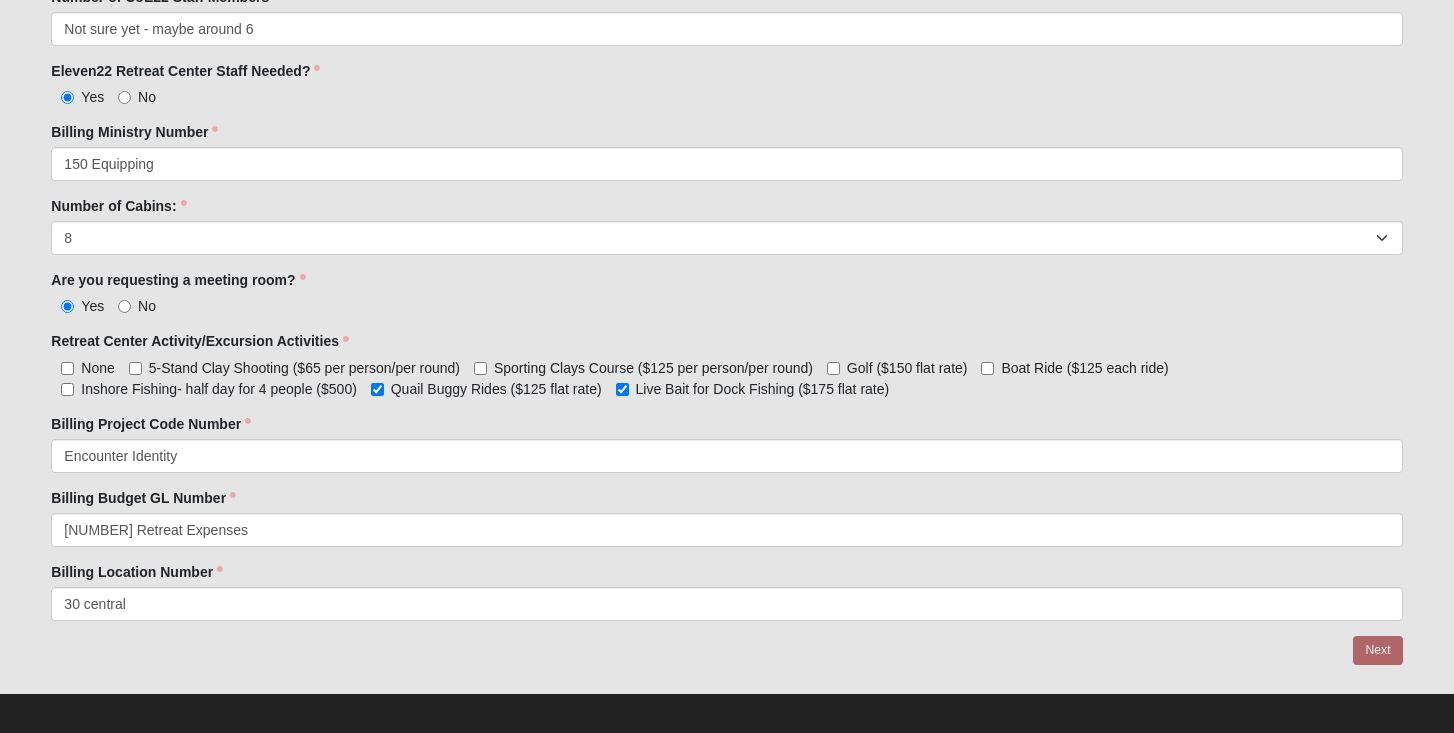 scroll, scrollTop: 0, scrollLeft: 0, axis: both 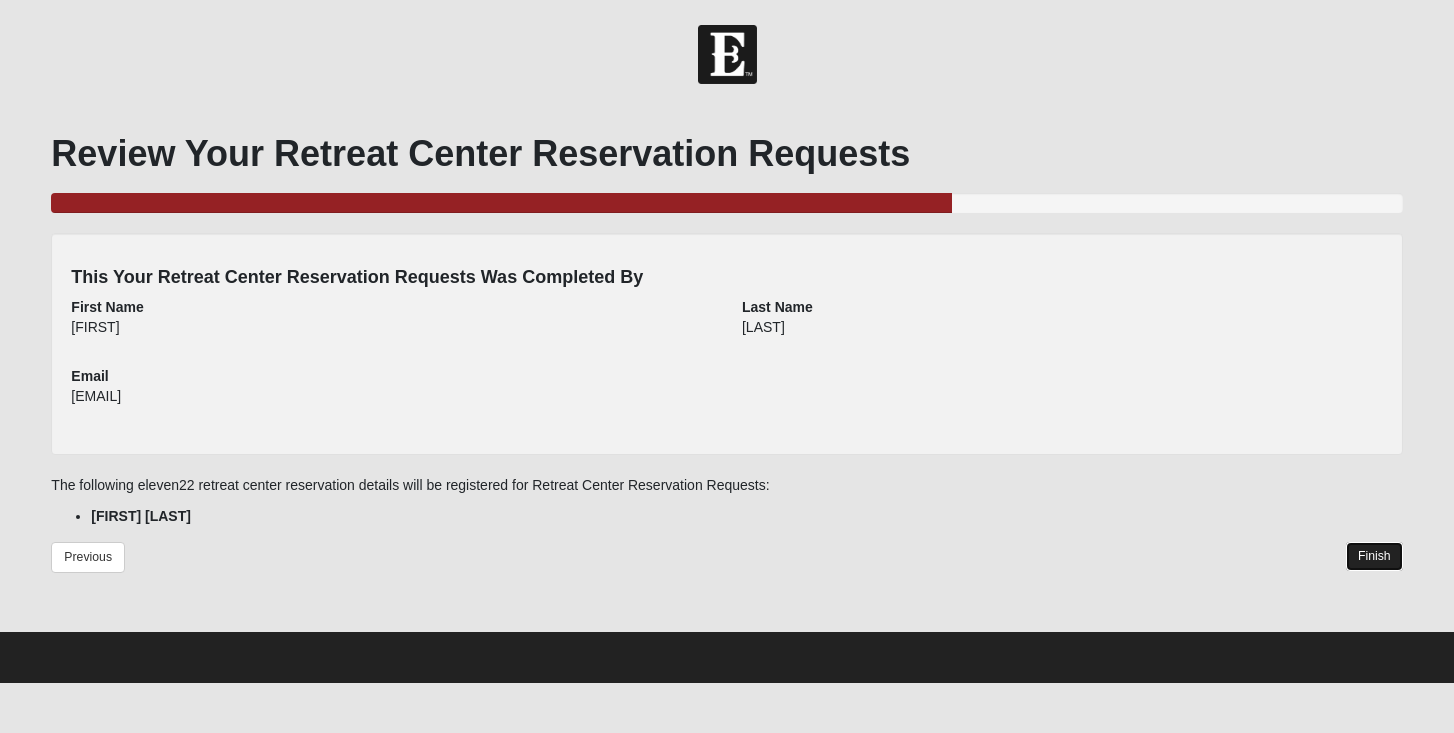 click on "Finish" at bounding box center (1374, 556) 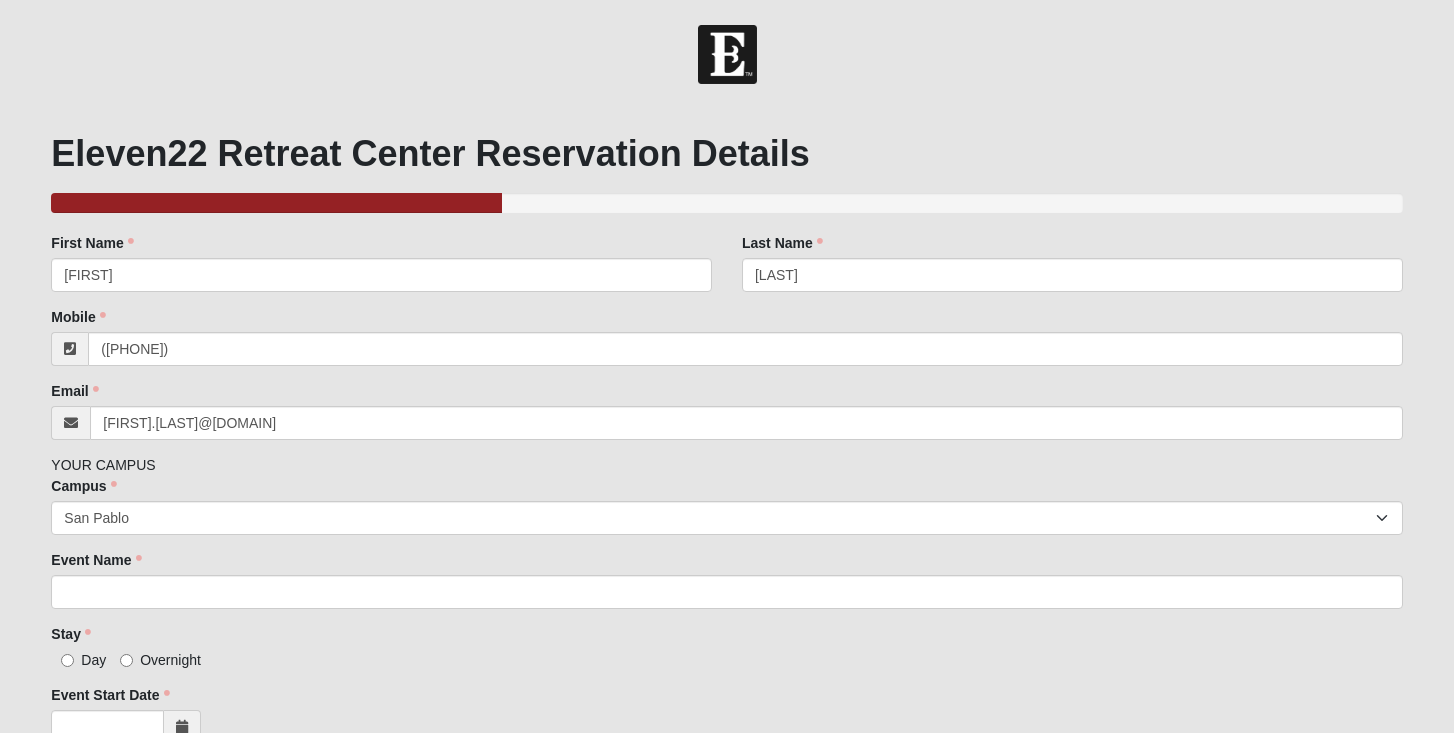 scroll, scrollTop: 0, scrollLeft: 0, axis: both 